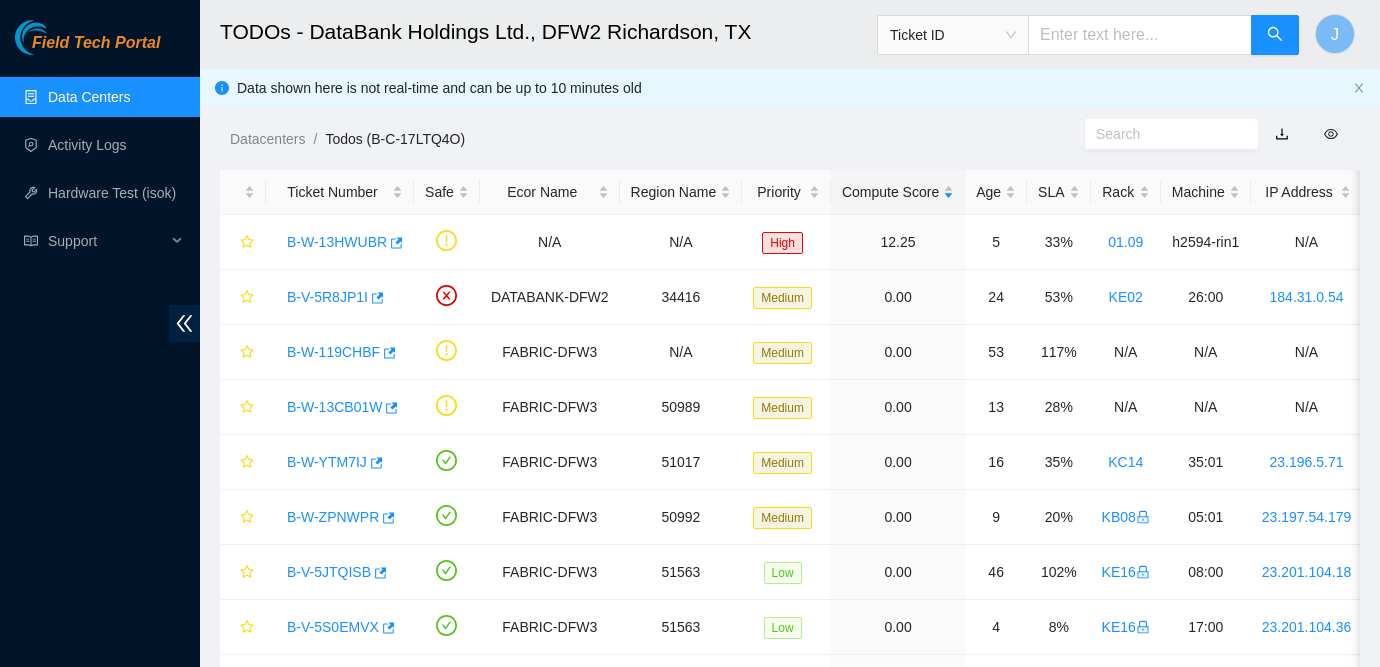 scroll, scrollTop: 0, scrollLeft: 0, axis: both 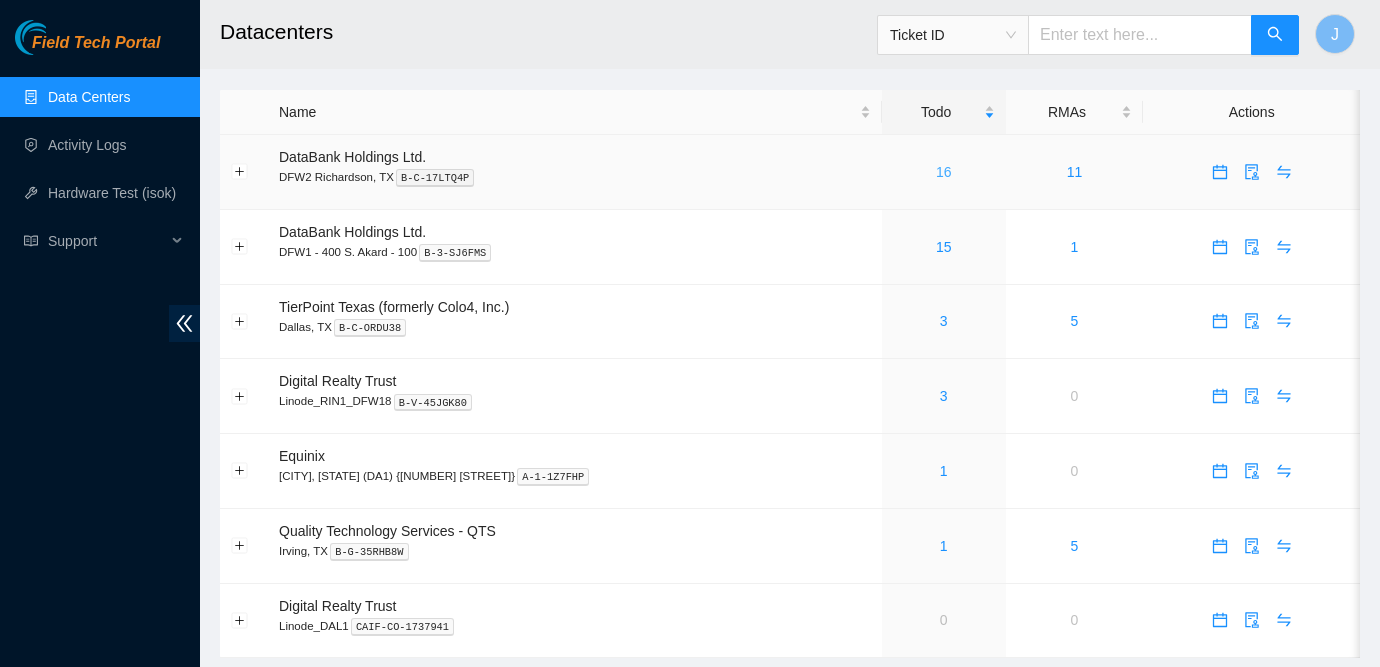 click on "16" at bounding box center [944, 172] 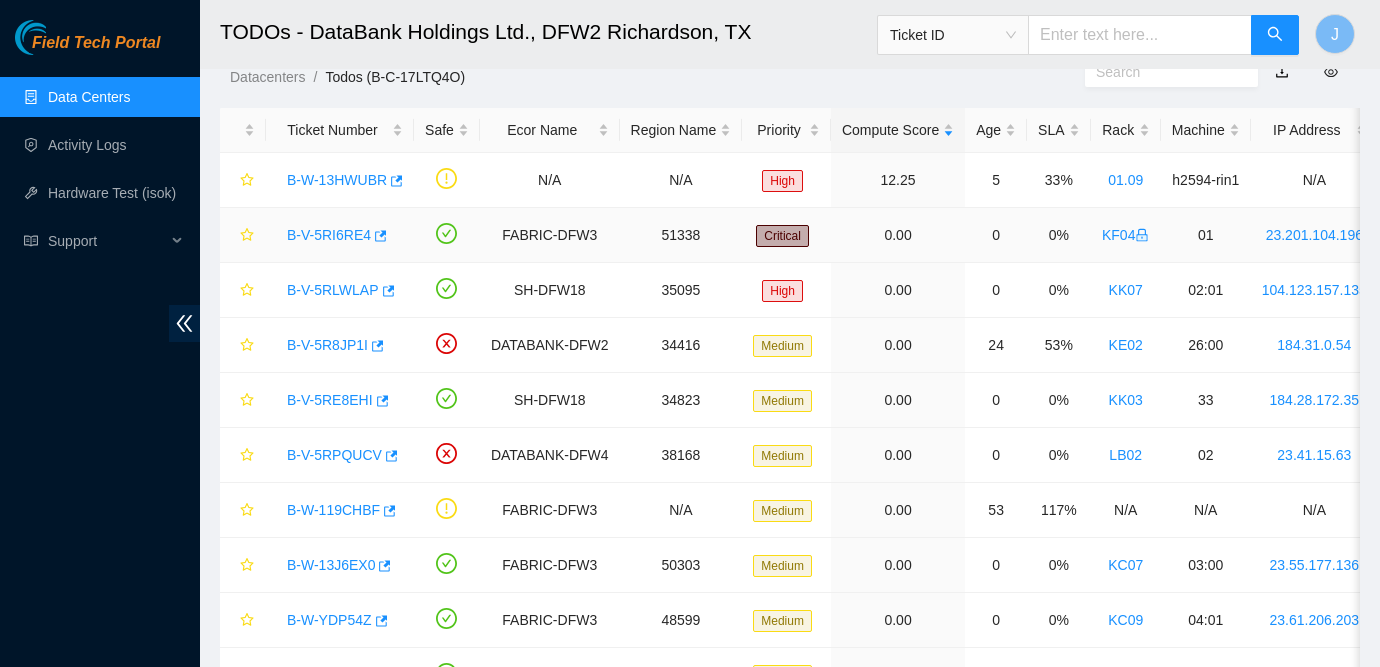 scroll, scrollTop: 68, scrollLeft: 0, axis: vertical 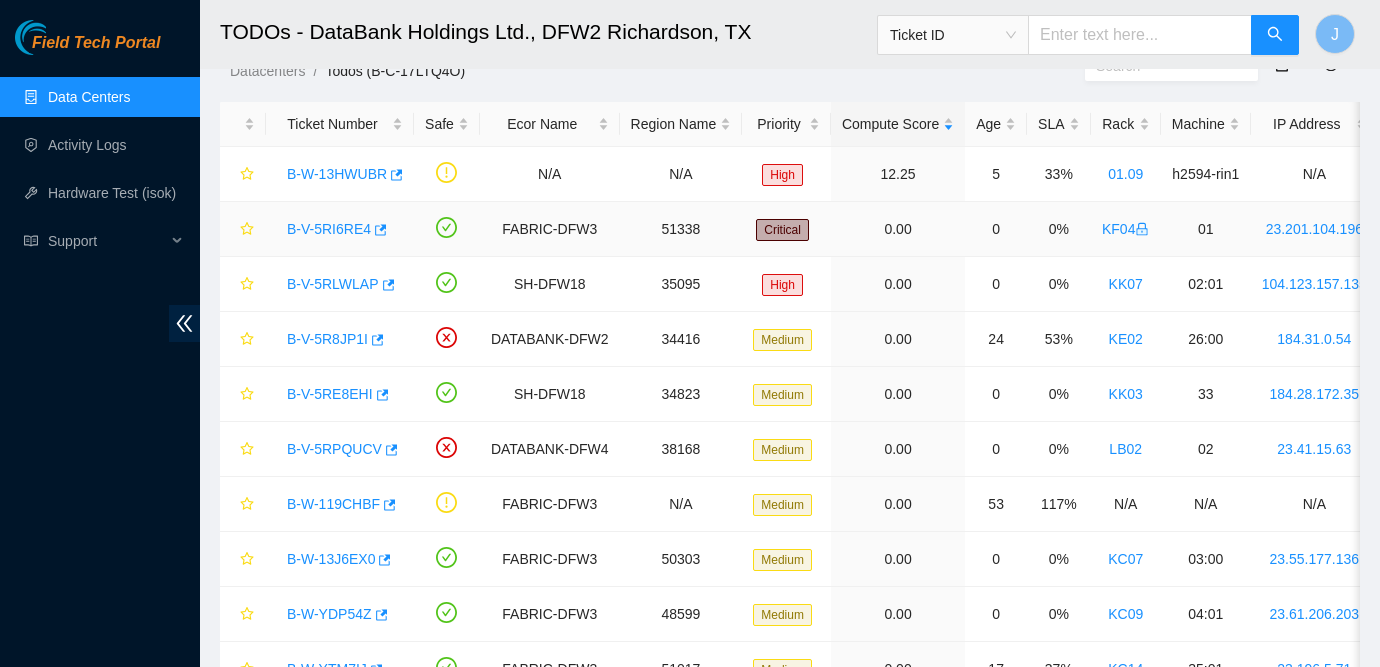 click on "B-V-5RI6RE4" at bounding box center (329, 229) 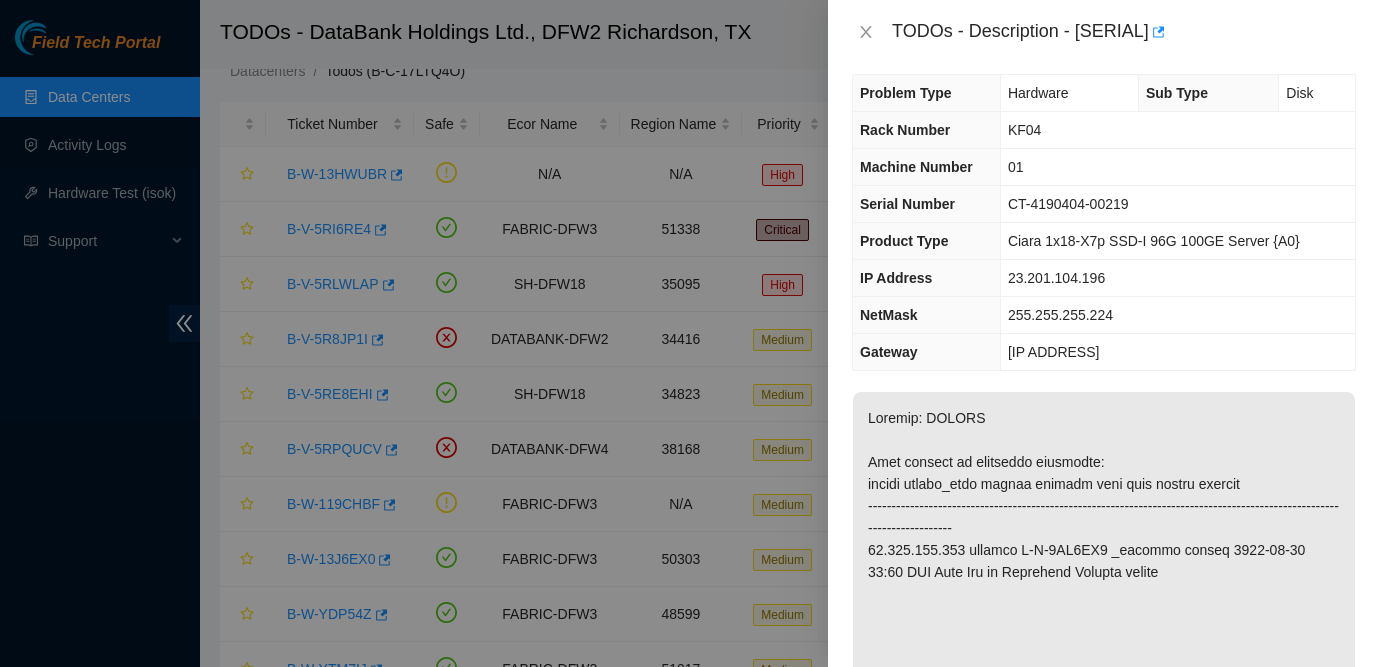scroll, scrollTop: 0, scrollLeft: 0, axis: both 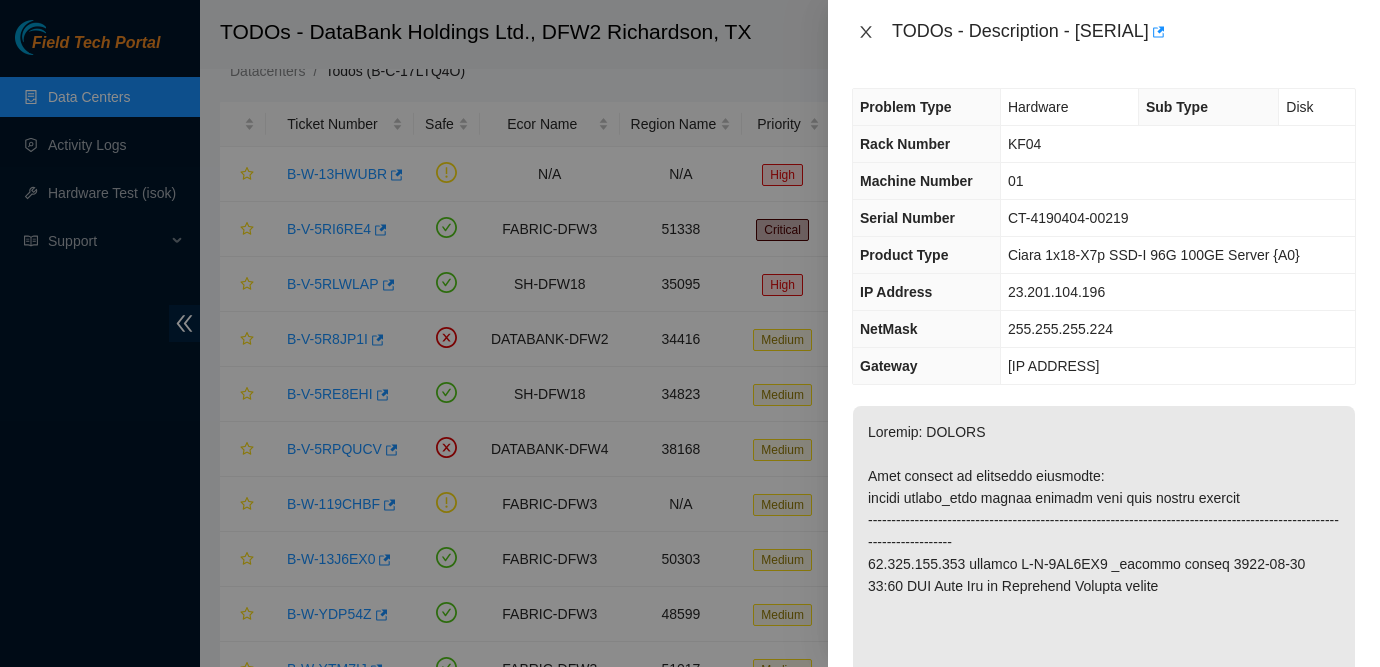 click 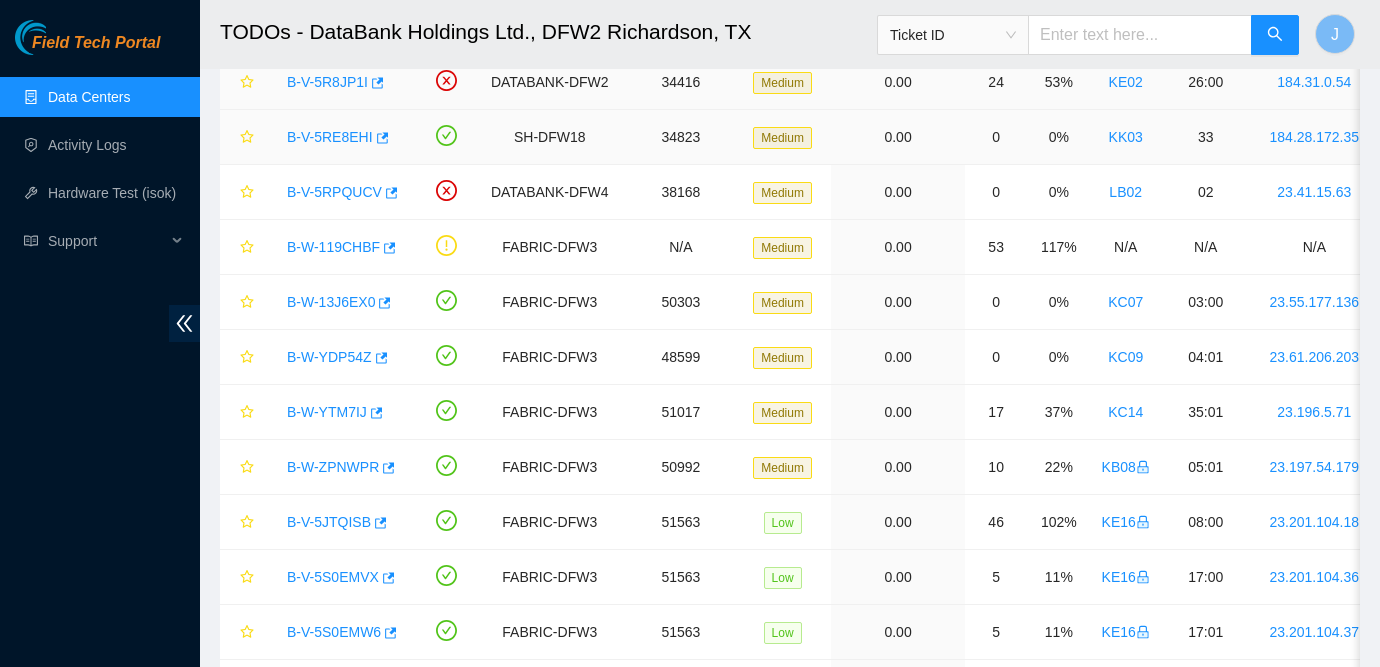 scroll, scrollTop: 490, scrollLeft: 0, axis: vertical 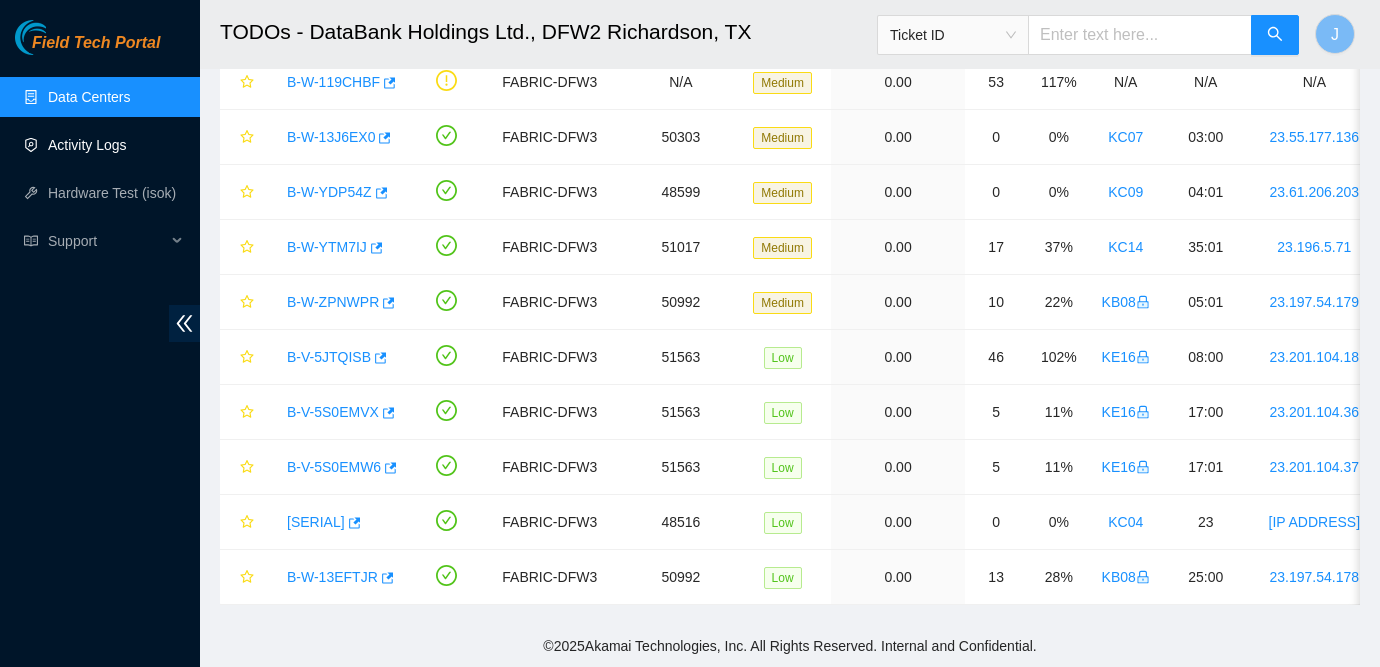 click on "Activity Logs" at bounding box center (87, 145) 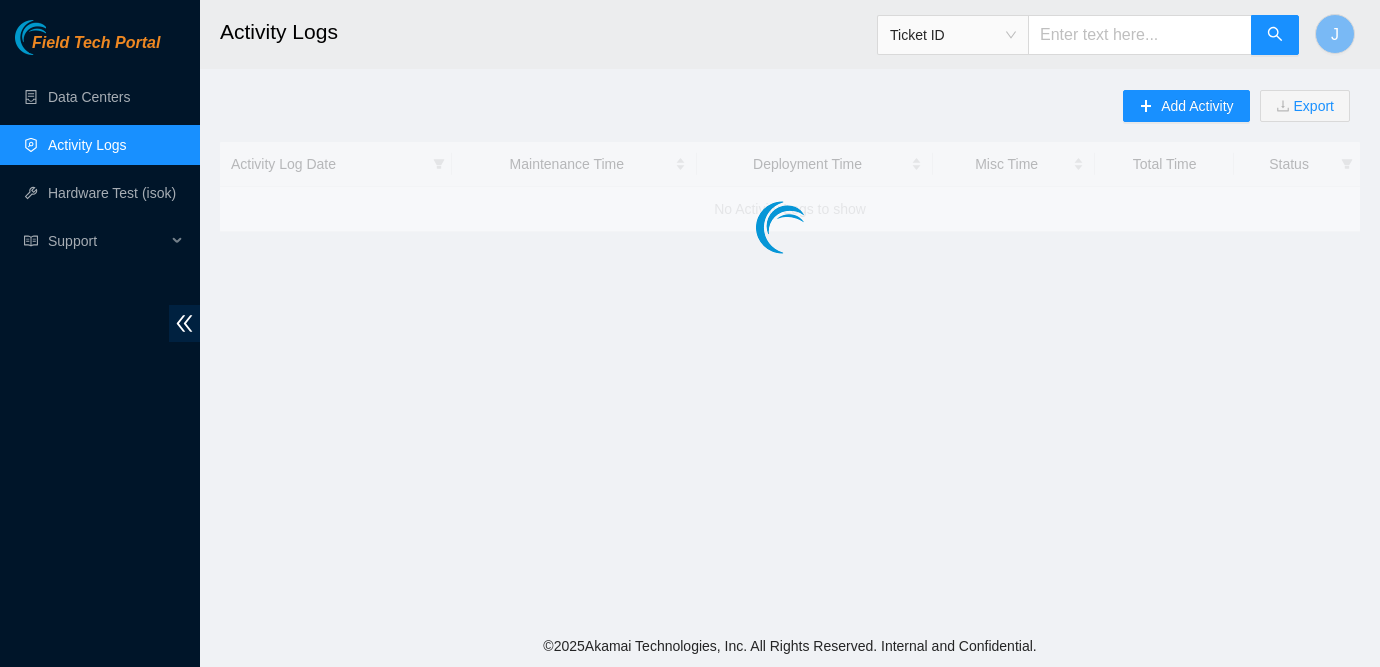 scroll, scrollTop: 0, scrollLeft: 0, axis: both 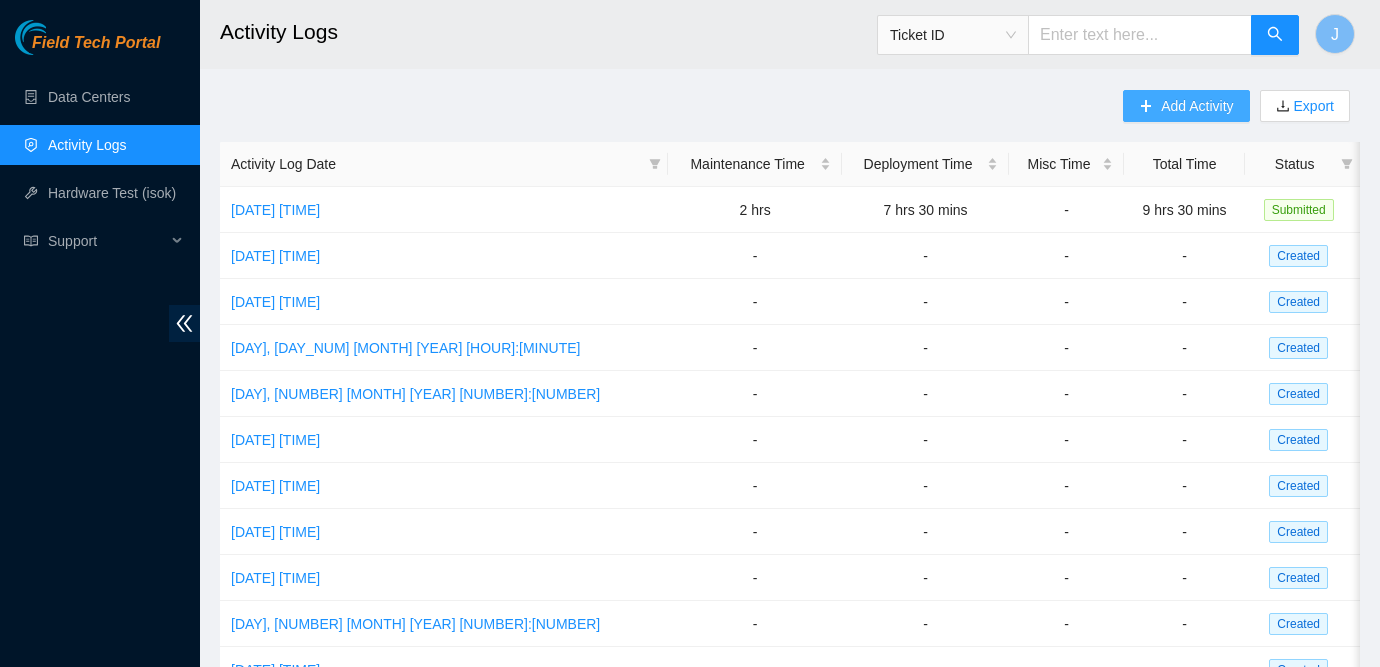 click on "Add Activity" at bounding box center [1197, 106] 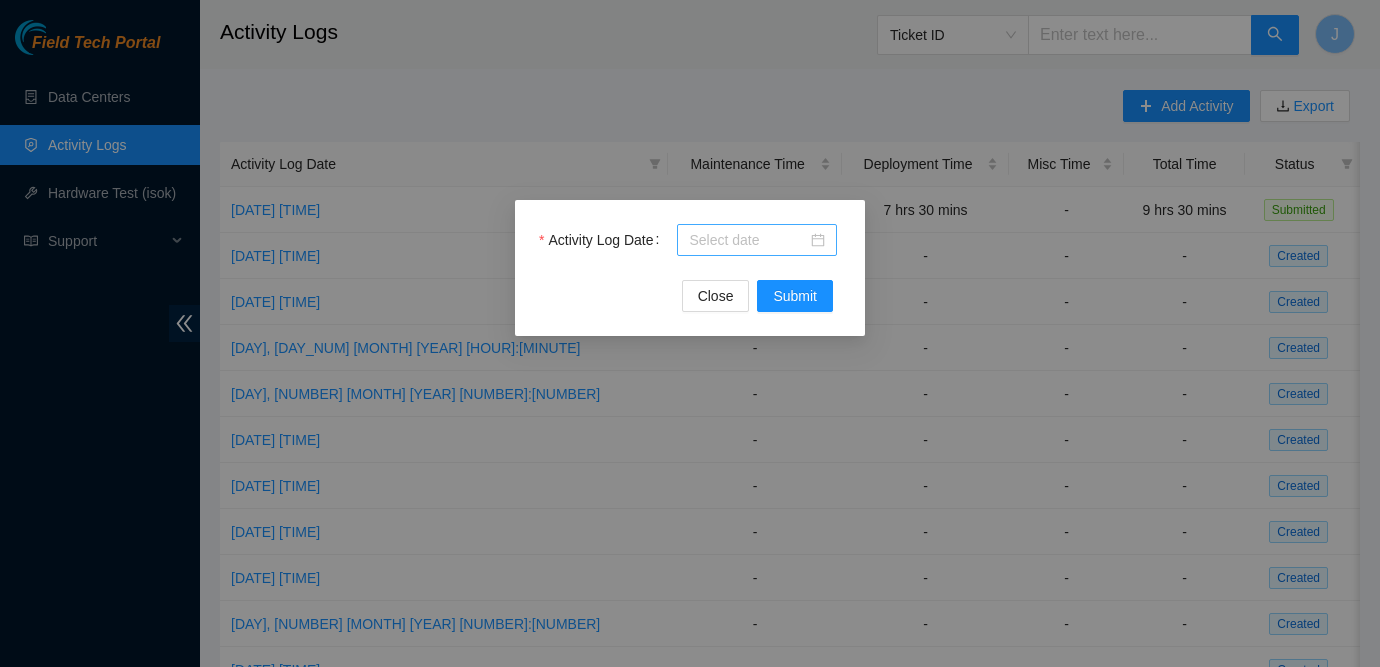 click at bounding box center [757, 240] 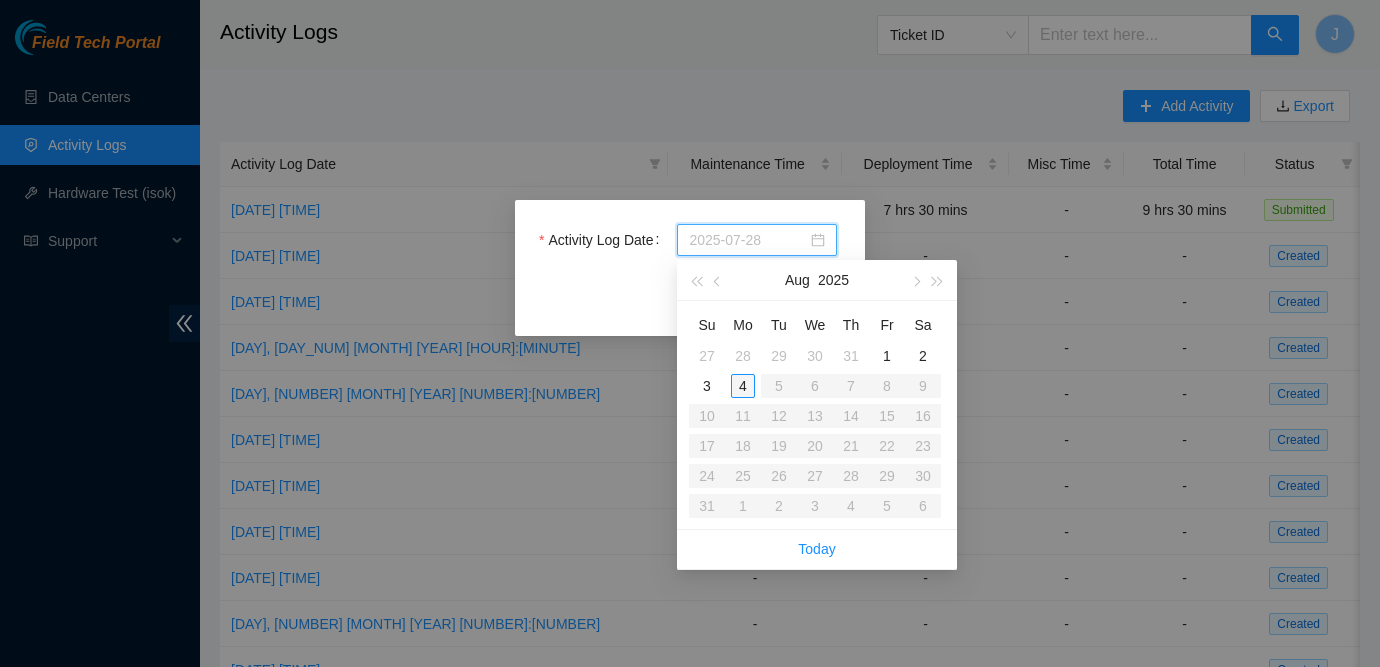 type on "2025-08-04" 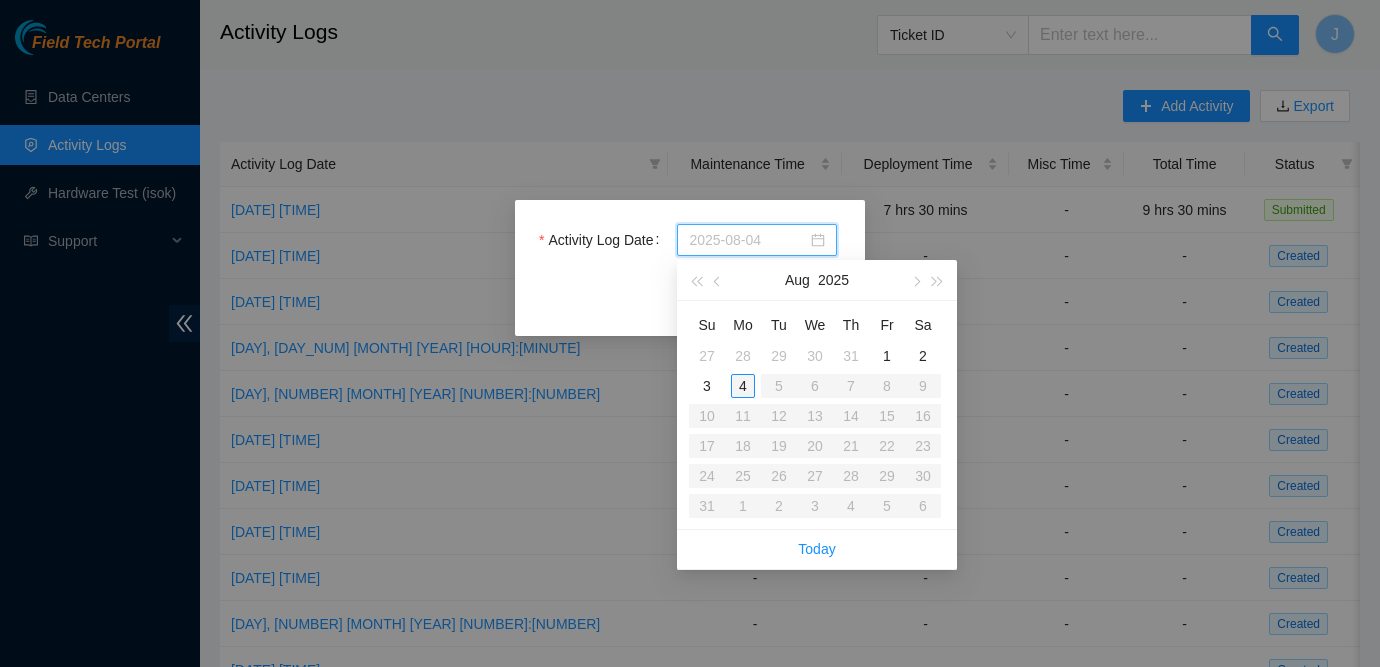 click on "4" at bounding box center [743, 386] 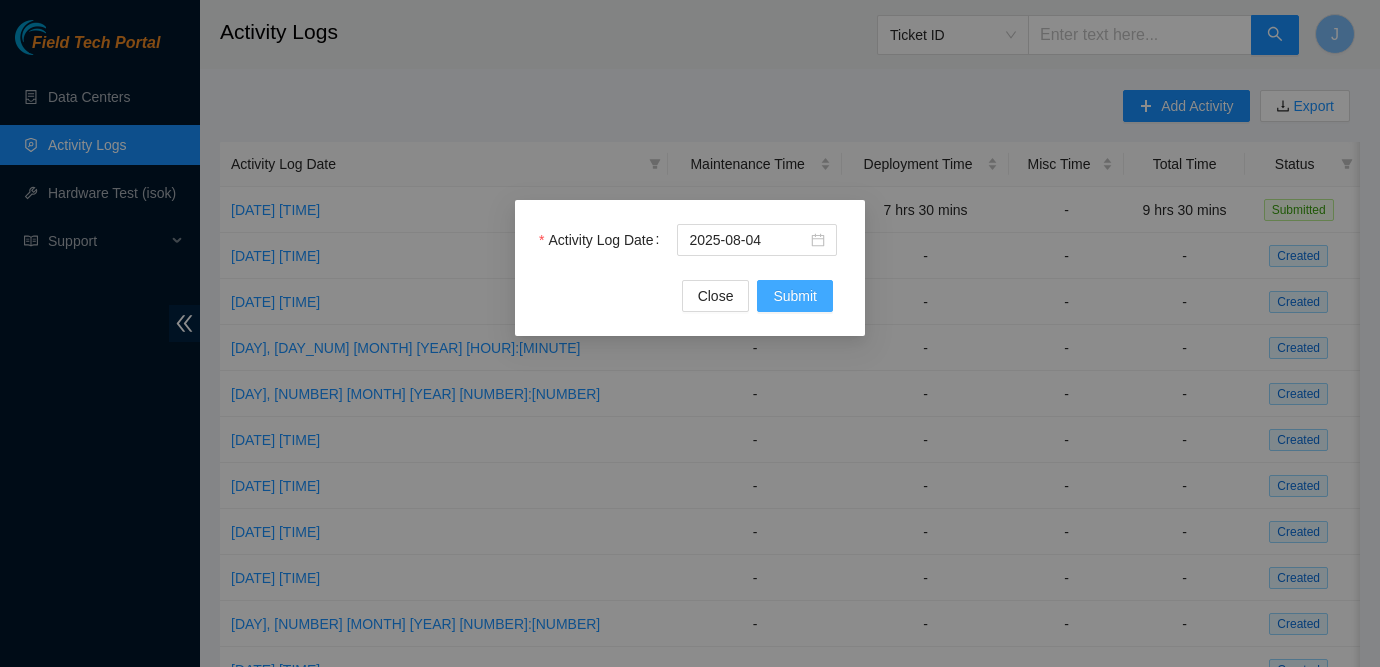 click on "Submit" at bounding box center (795, 296) 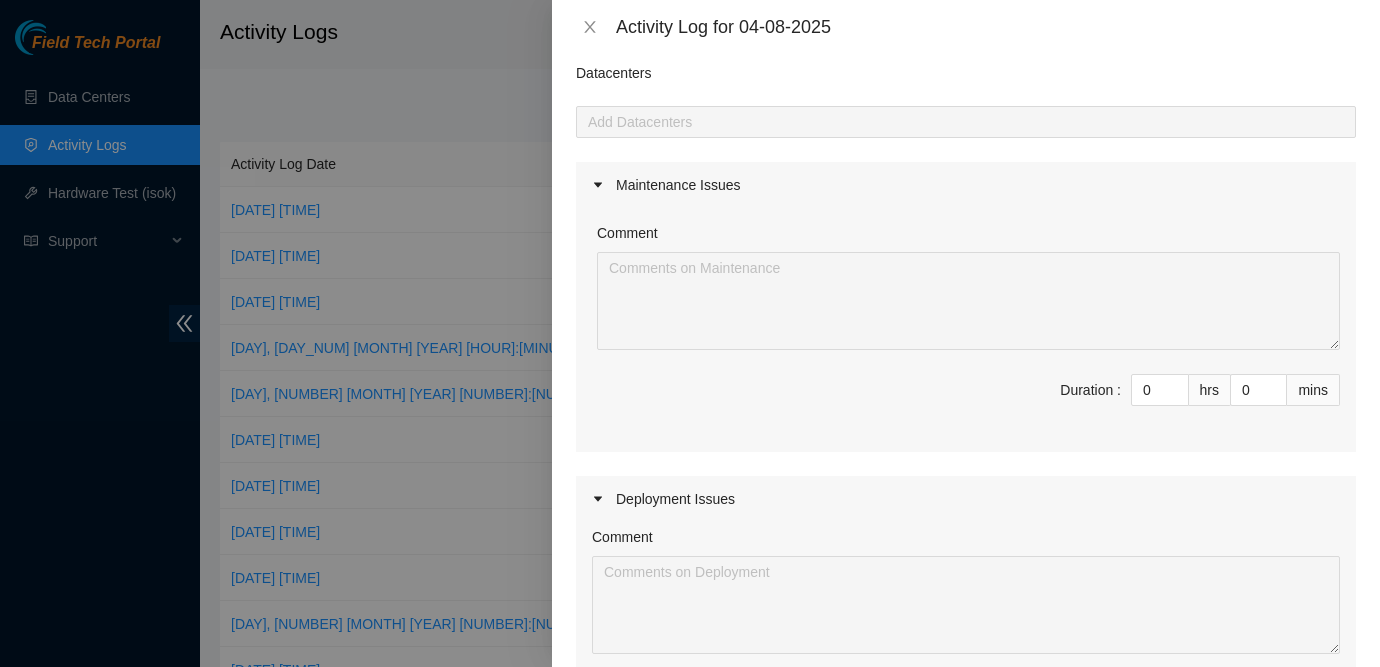 scroll, scrollTop: 69, scrollLeft: 0, axis: vertical 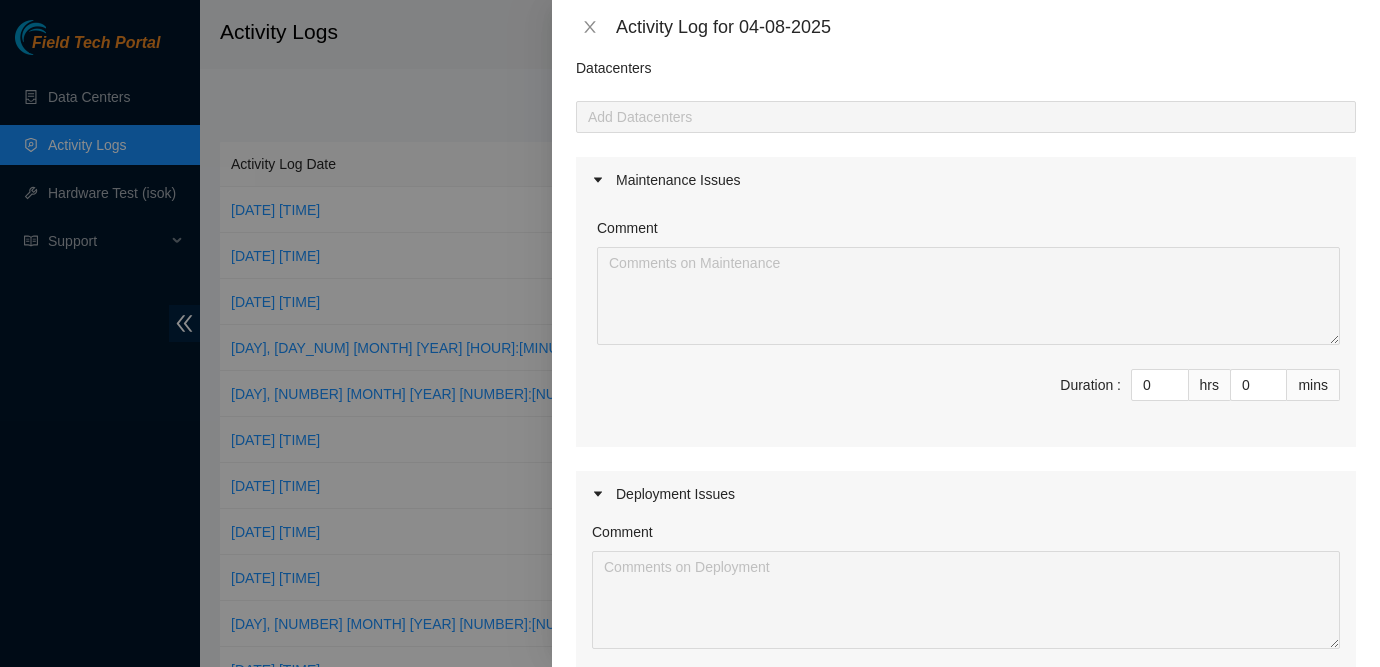 click on "Datacenters   Add Datacenters Maintenance Issues Comment Duration : 0 hrs 0 mins Deployment Issues Comment Duration : 0 hrs 0 mins Miscellaneous Comment Duration : 0 hrs 0 mins After the log is submitted, editing is allowed for 7 days from the date of creation.  After the log is submitted, editing is allowed for 7 days from the date of creation.  Total Duration : 0 hrs 0 mins" at bounding box center (966, 636) 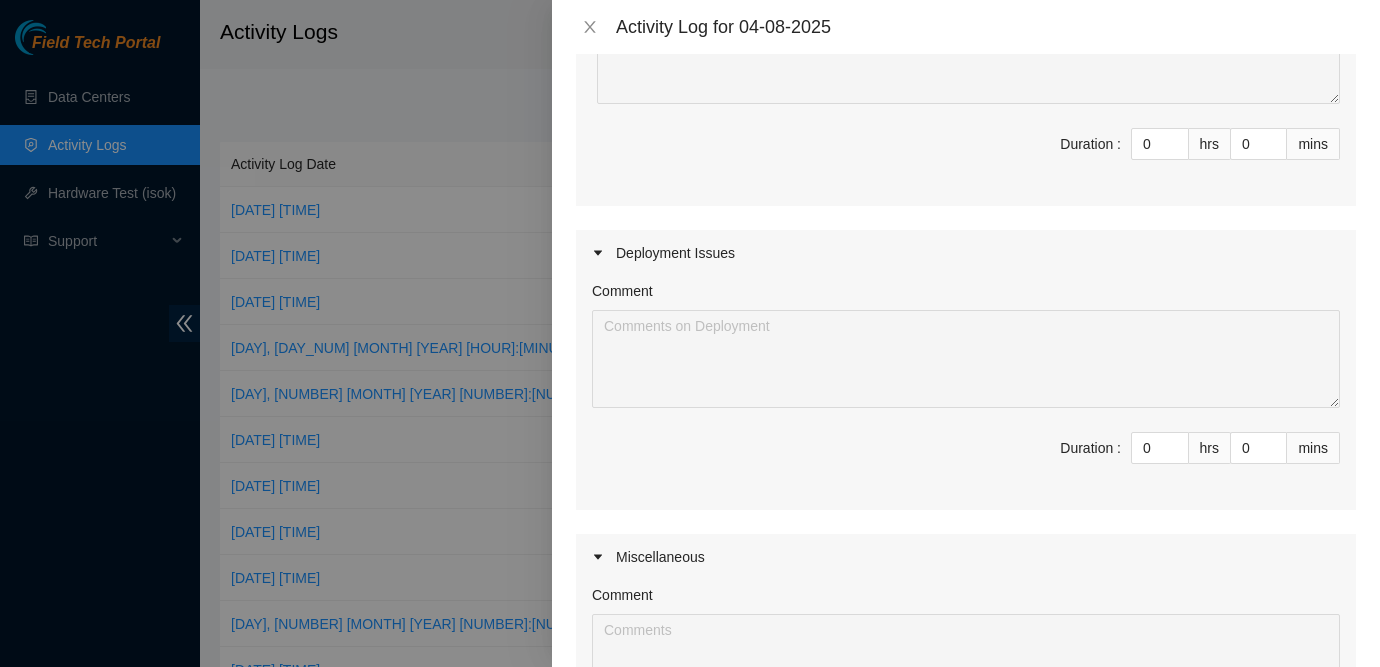 scroll, scrollTop: 337, scrollLeft: 0, axis: vertical 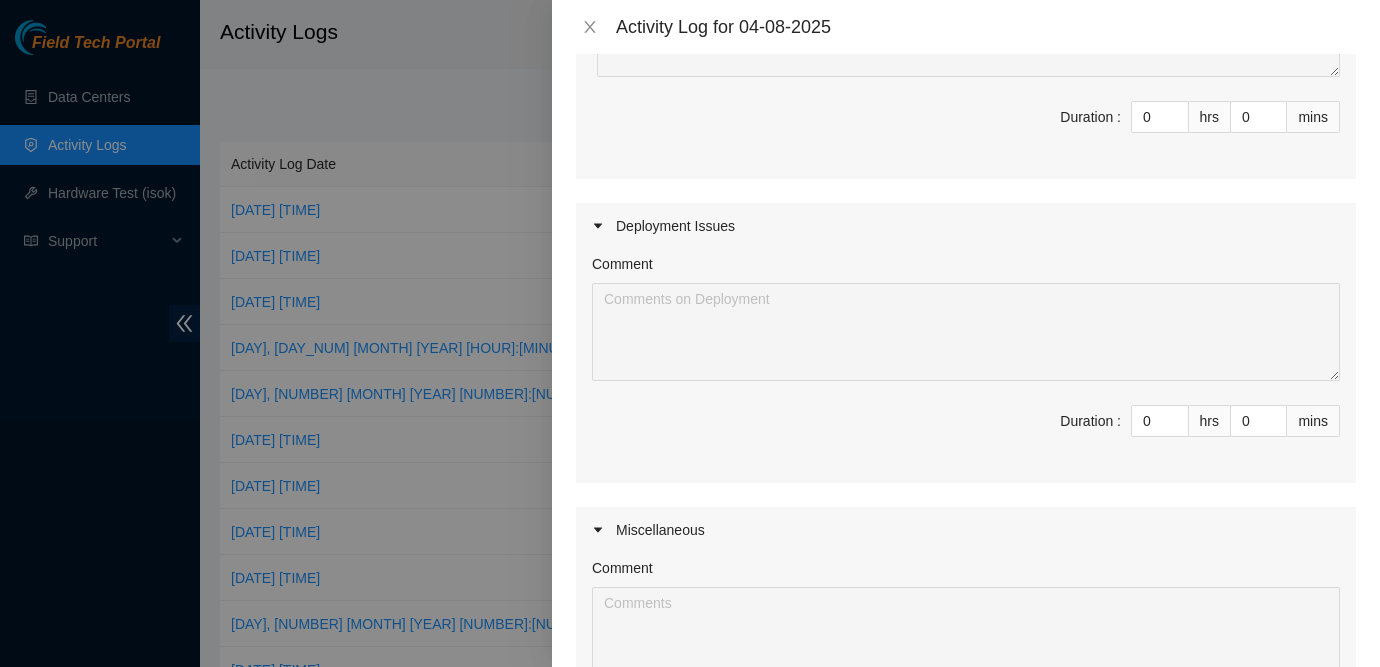 click on "Deployment Issues" at bounding box center (966, 226) 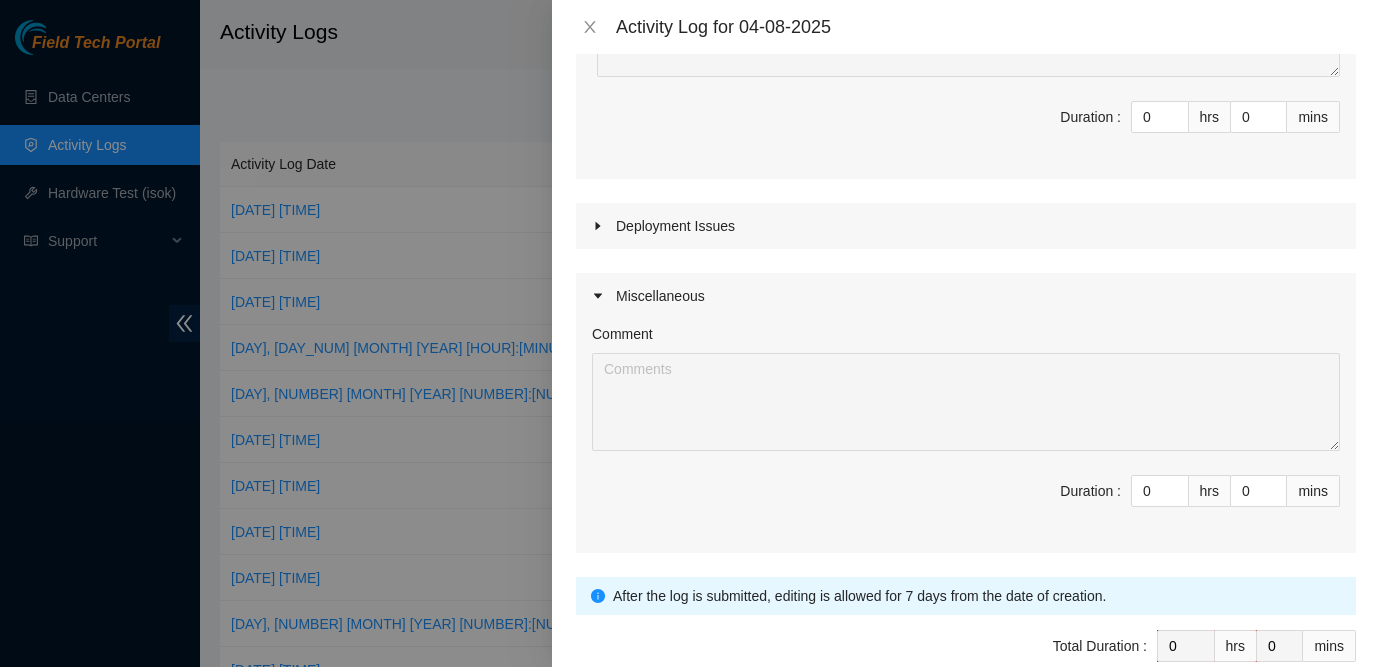 click on "Deployment Issues" at bounding box center [966, 226] 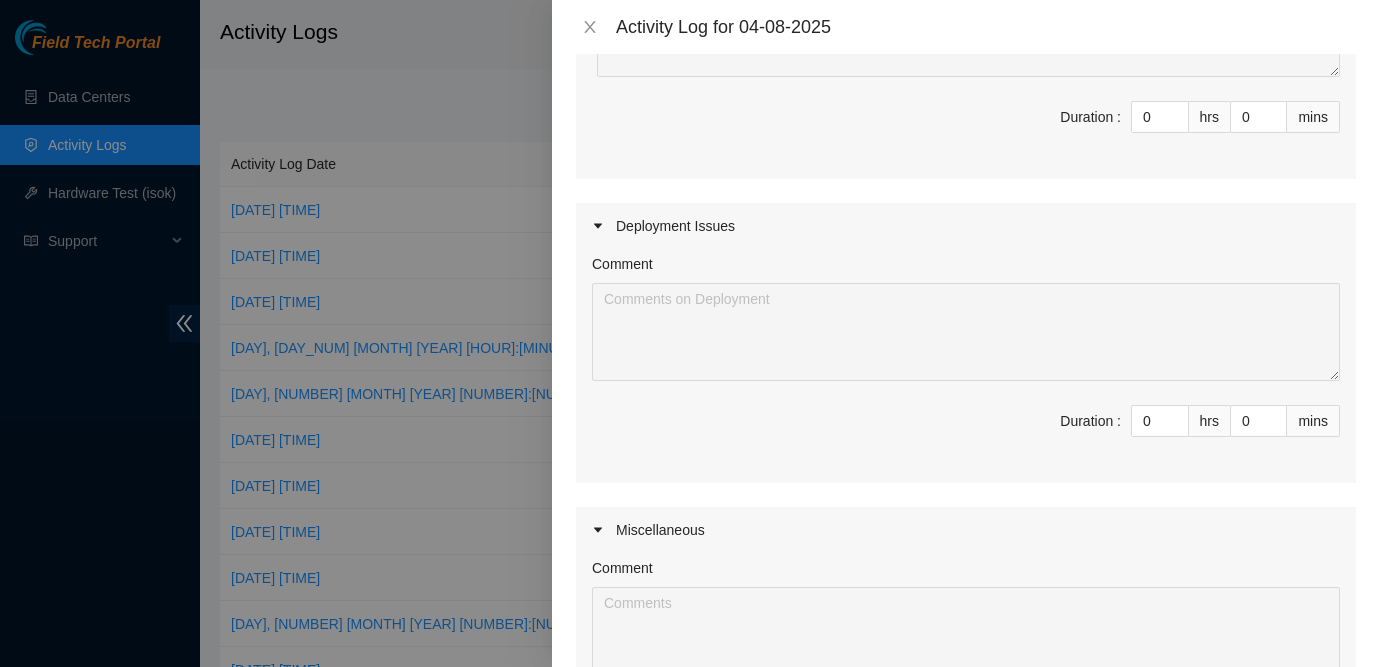 scroll, scrollTop: 369, scrollLeft: 0, axis: vertical 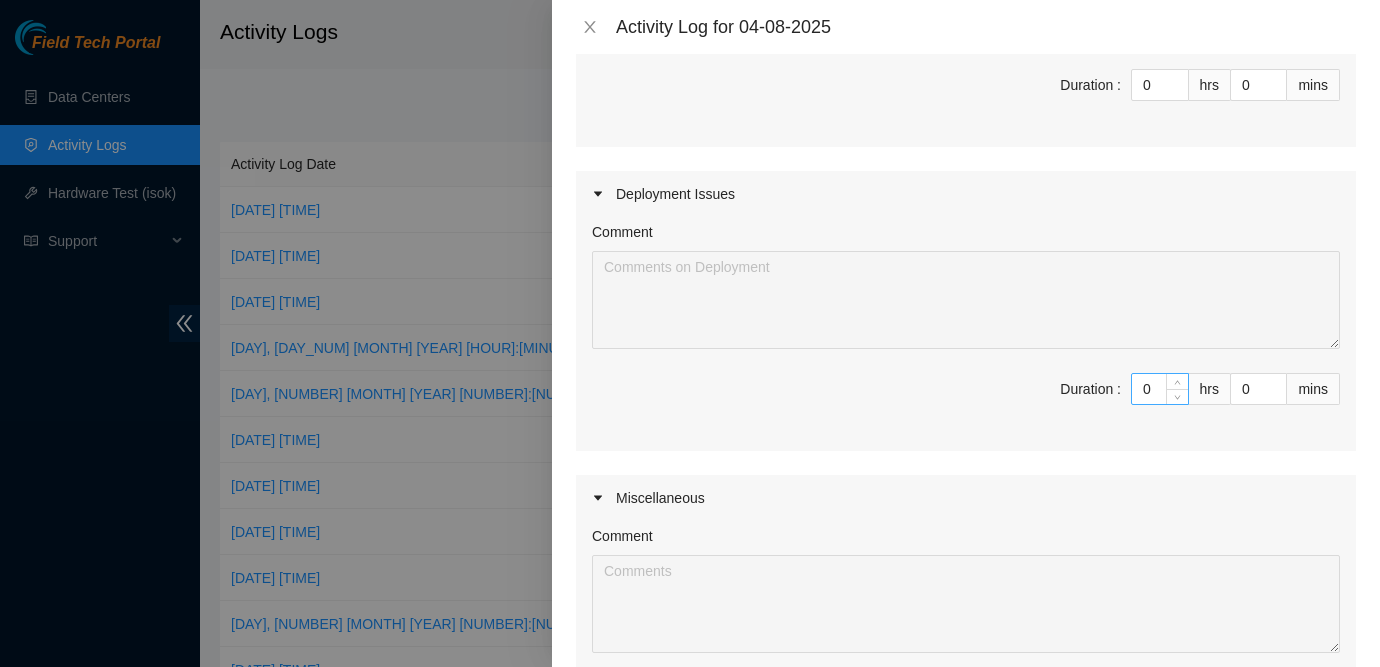 click on "0" at bounding box center [1160, 389] 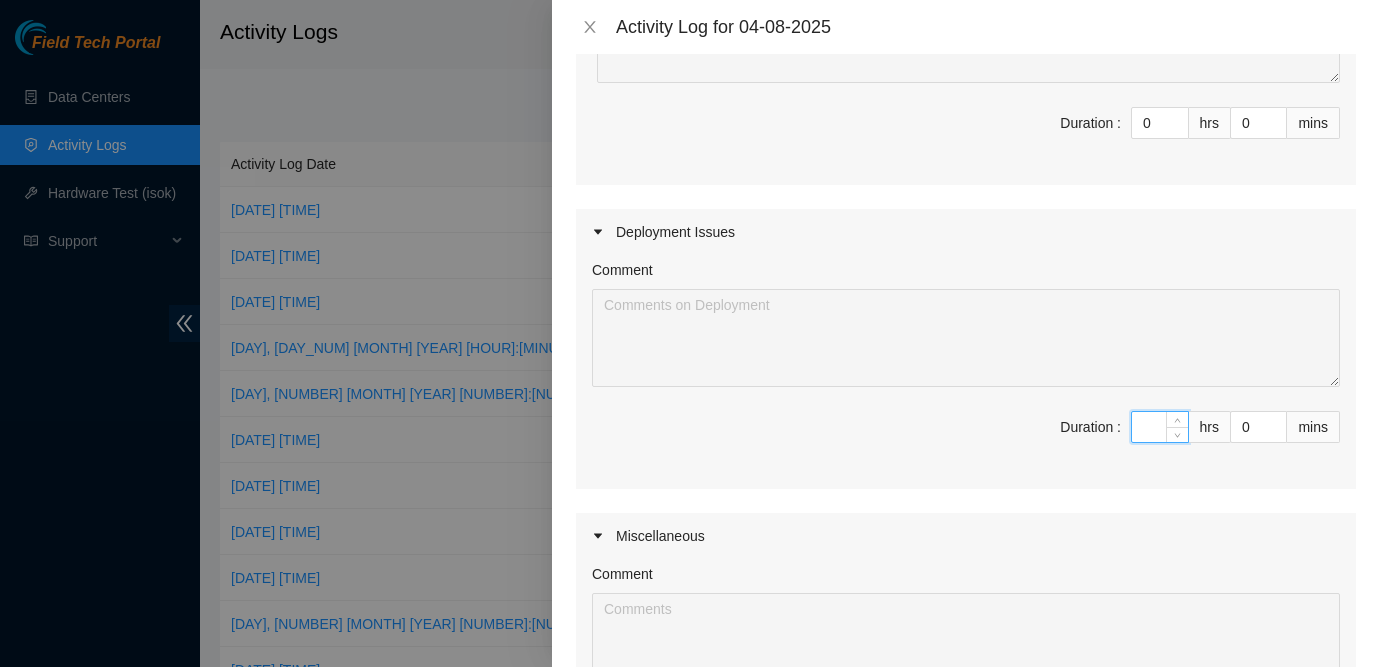 scroll, scrollTop: 333, scrollLeft: 0, axis: vertical 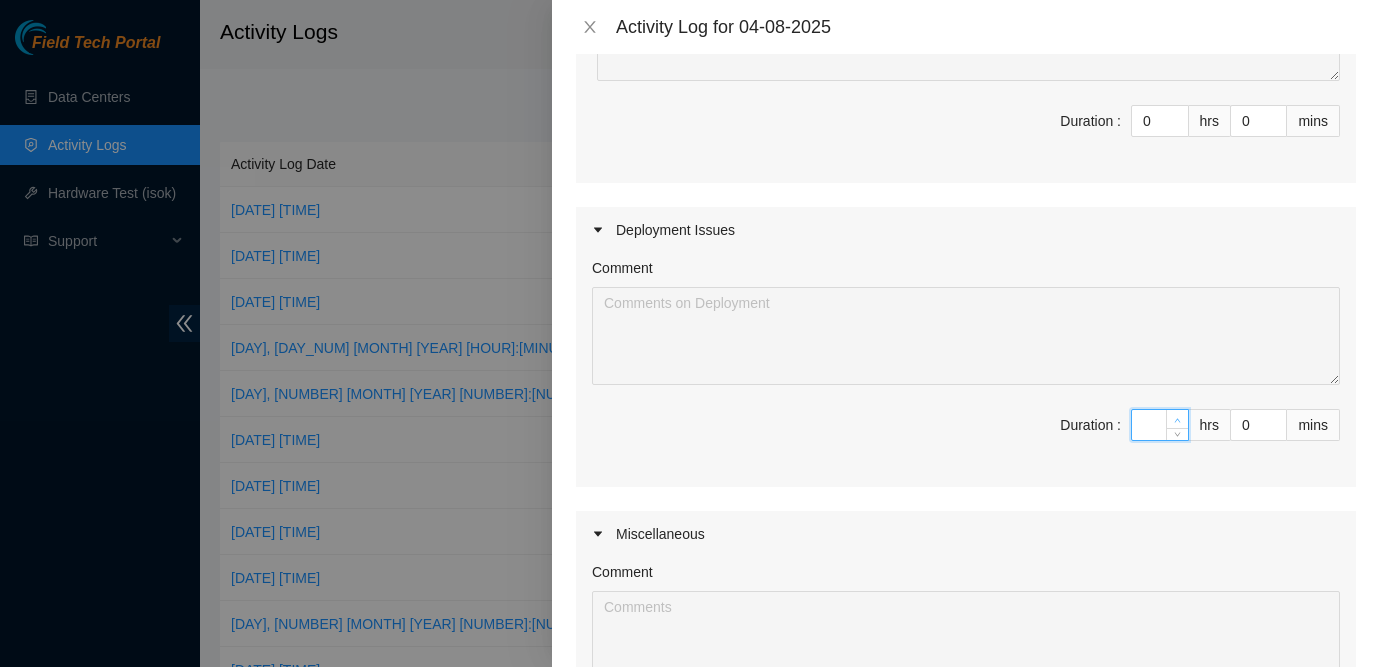 type on "1" 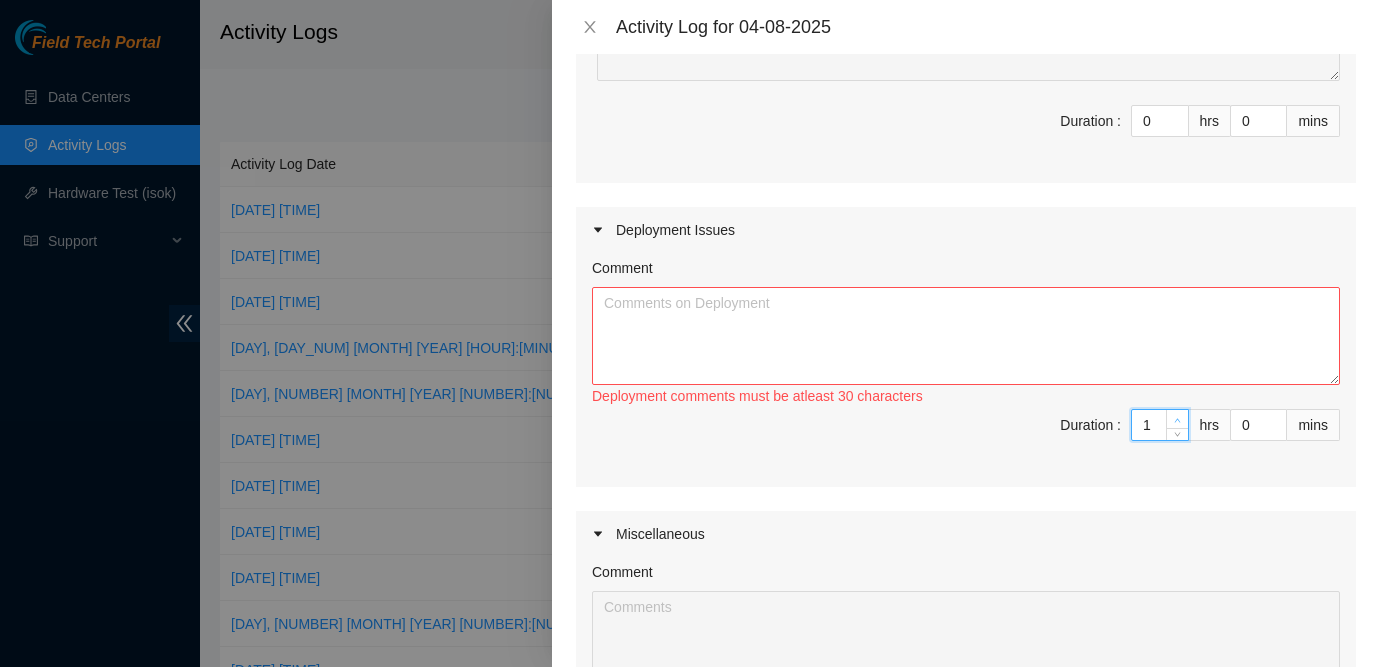 click at bounding box center [1178, 420] 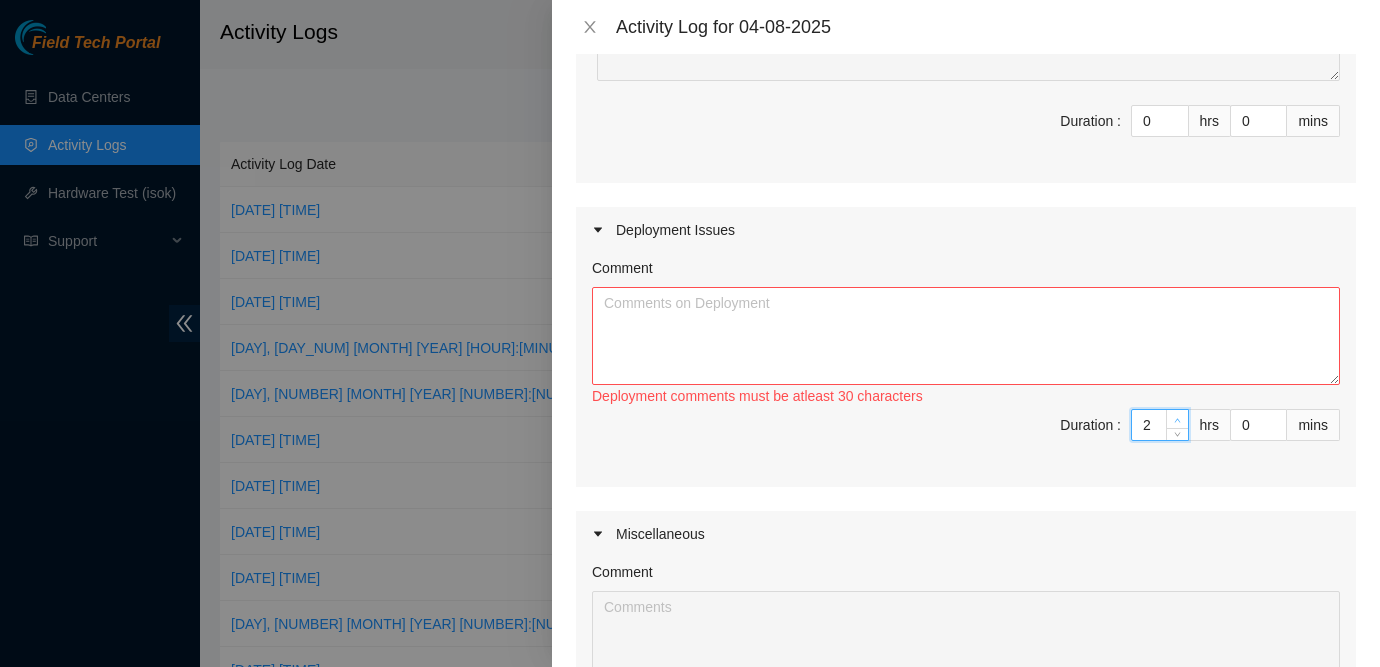 click at bounding box center [1178, 420] 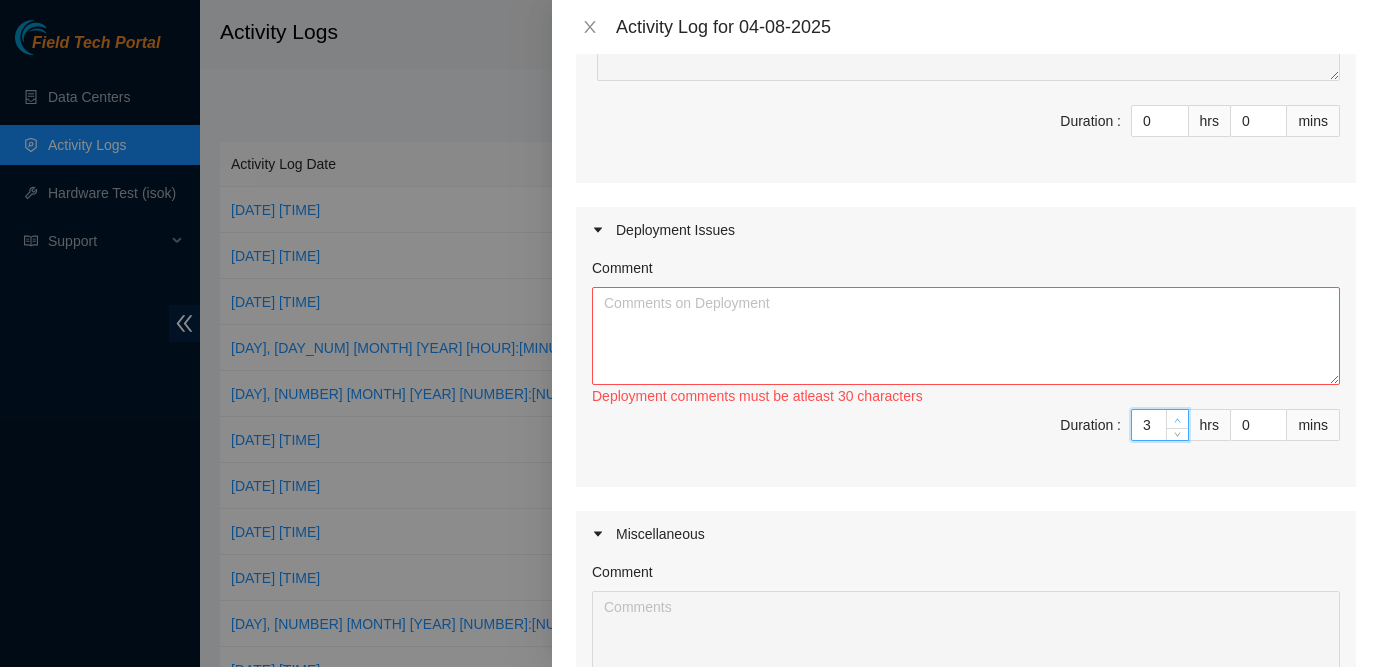 click at bounding box center [1178, 420] 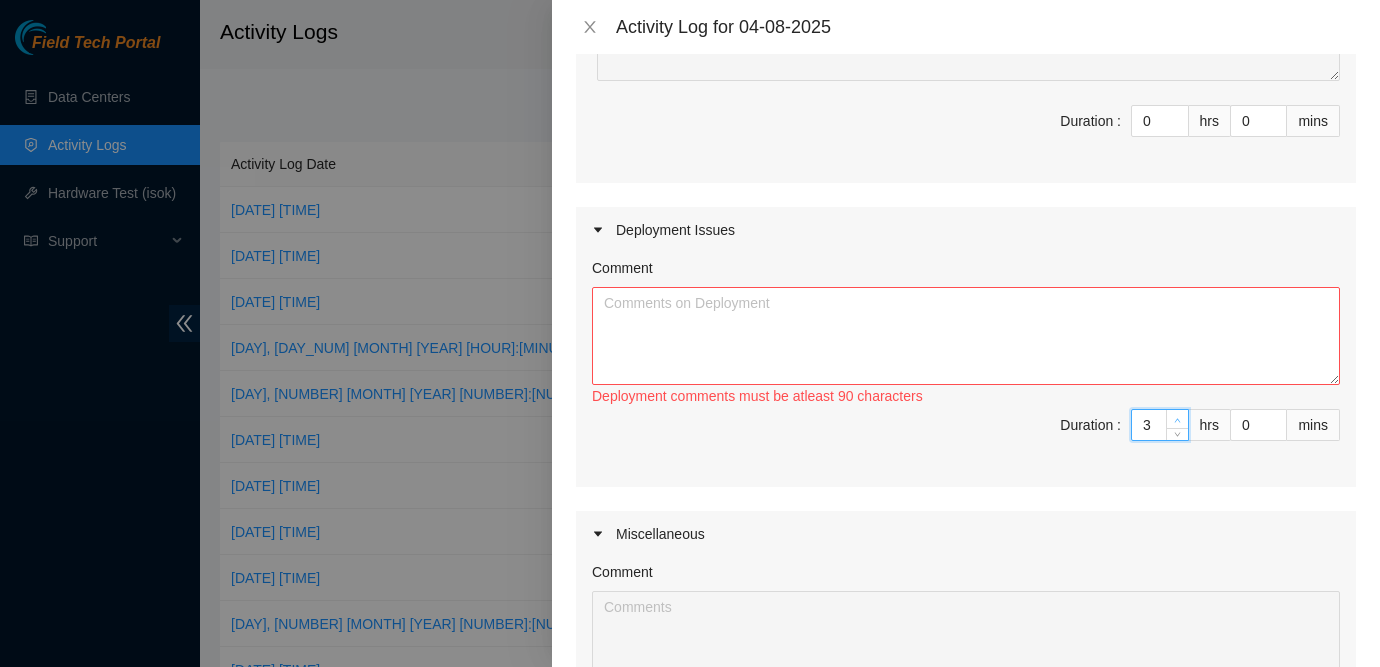 type on "4" 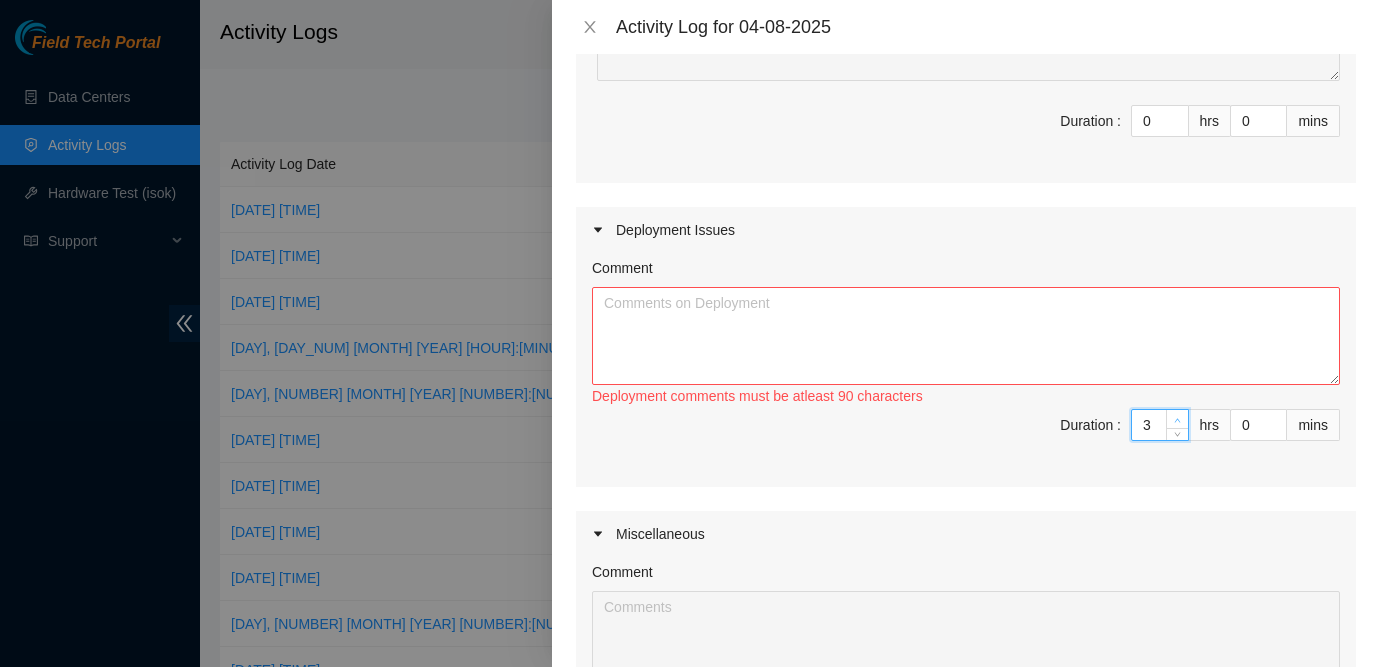 type on "4" 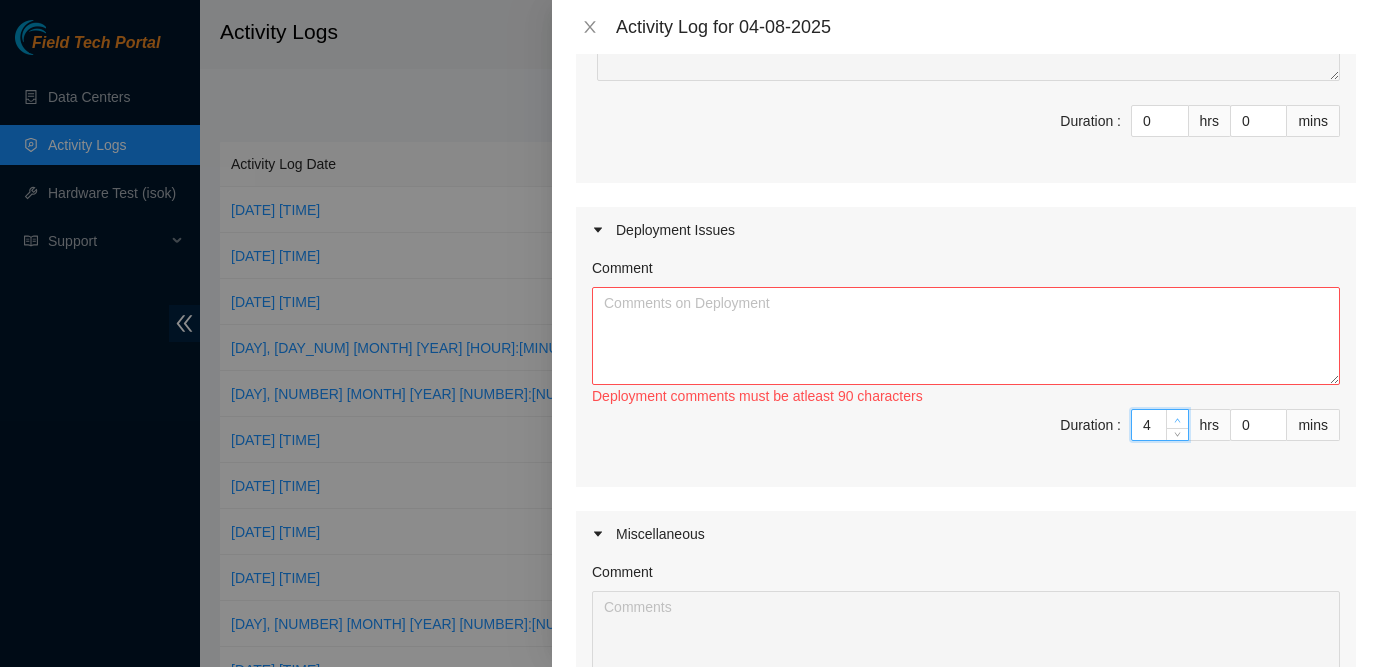 type on "5" 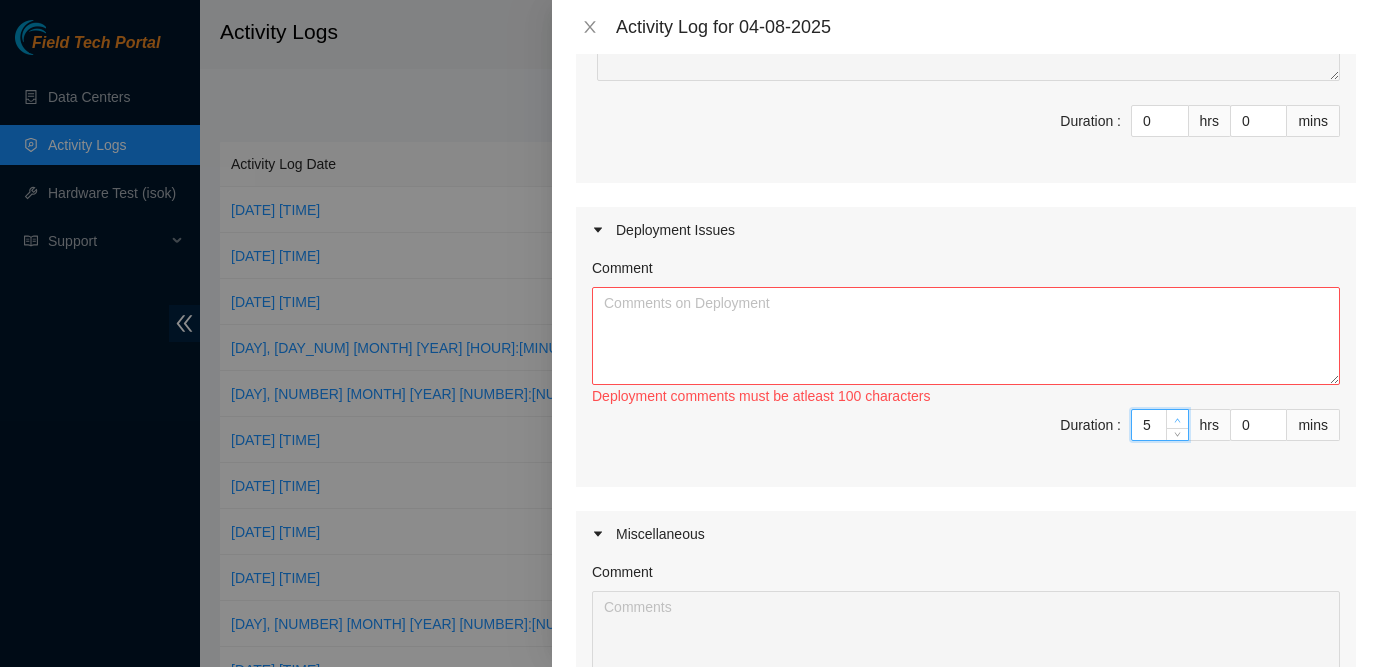click at bounding box center (1178, 420) 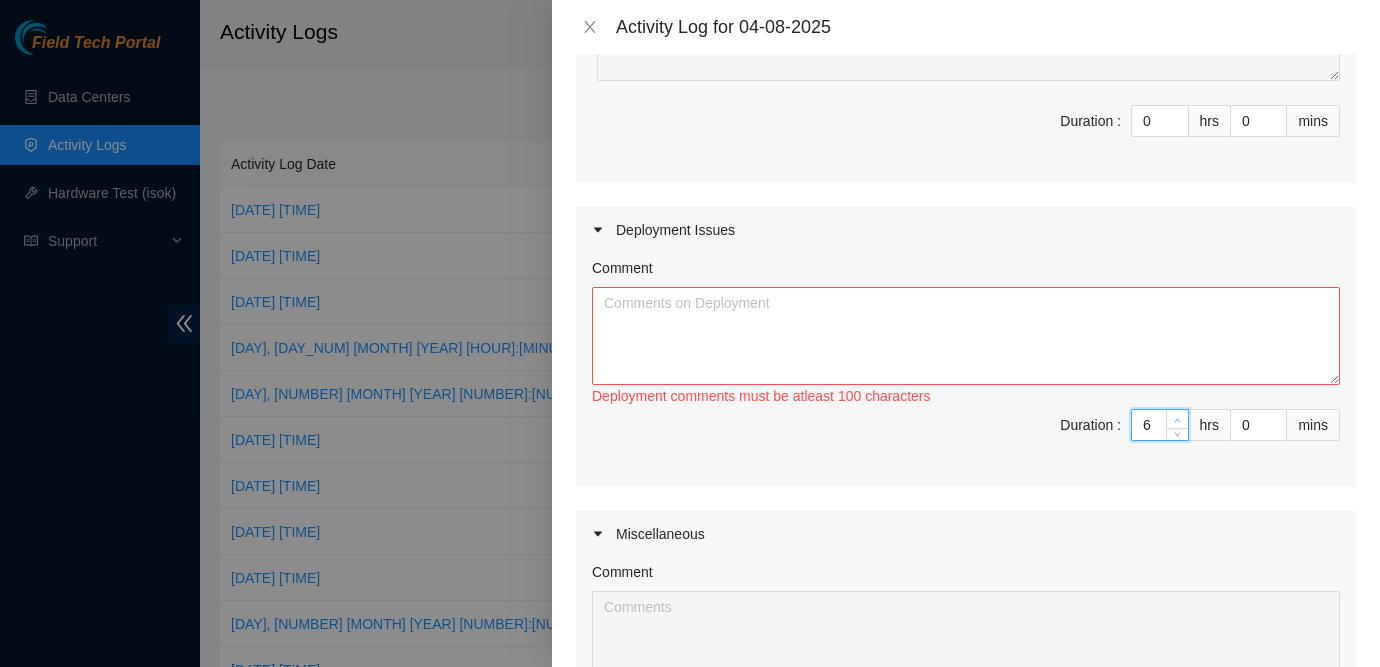 click at bounding box center [1178, 420] 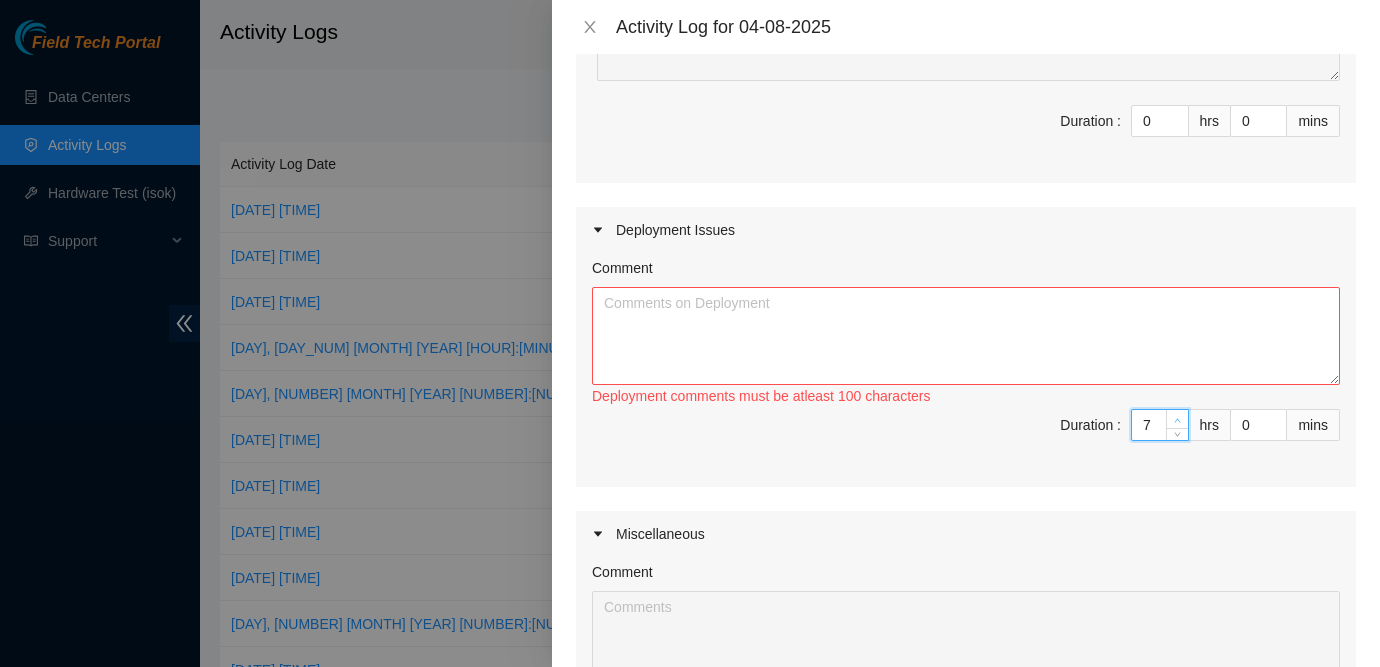 click at bounding box center (1178, 420) 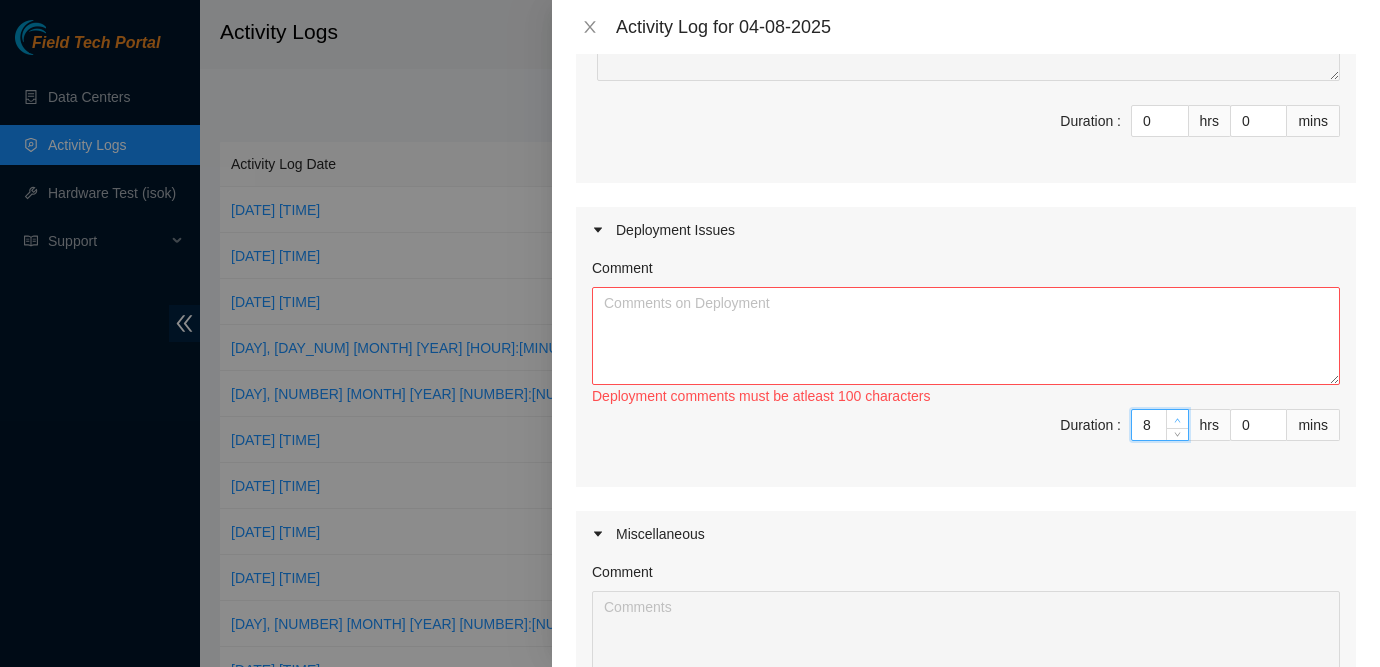 click at bounding box center [1178, 420] 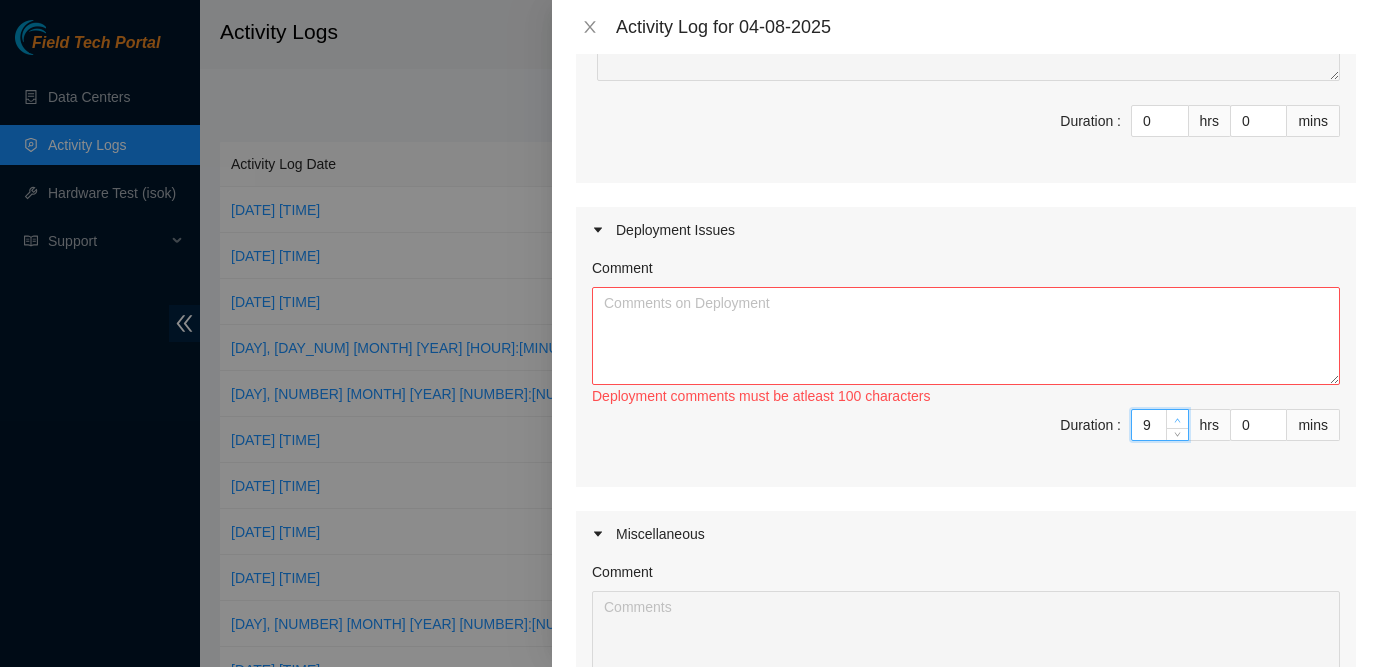 click at bounding box center (1178, 420) 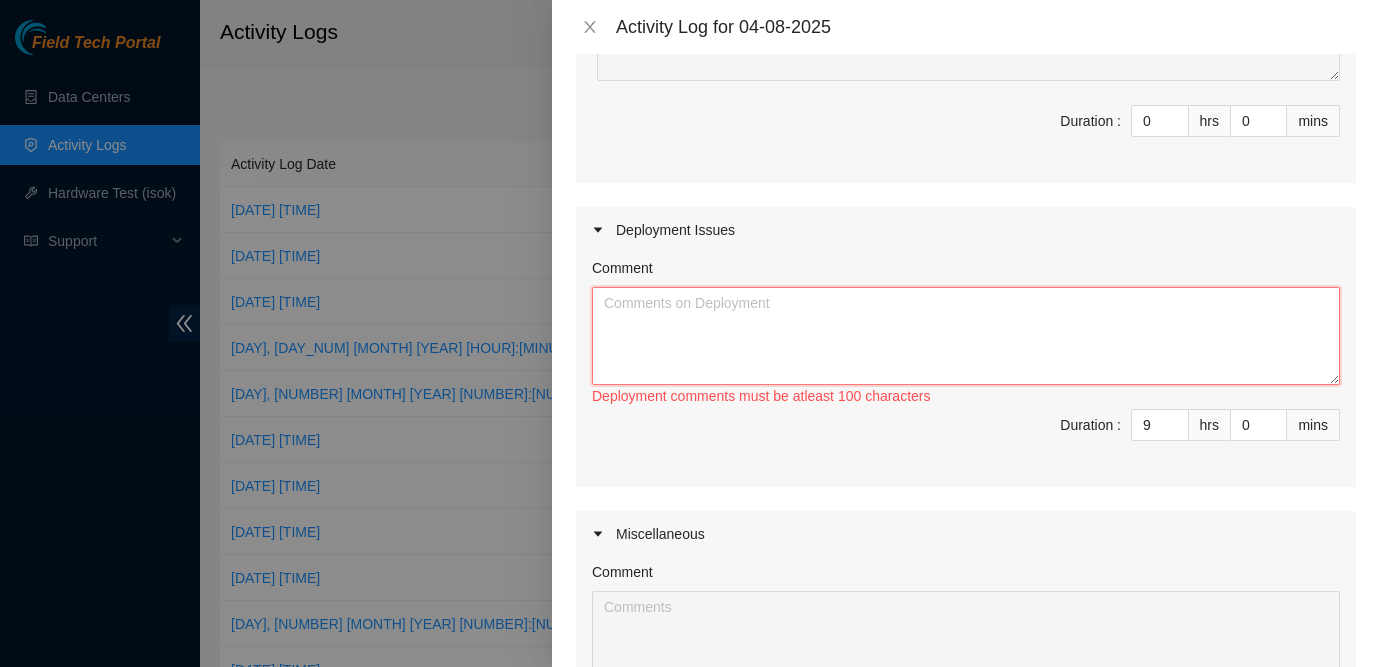 click on "Comment" at bounding box center [966, 336] 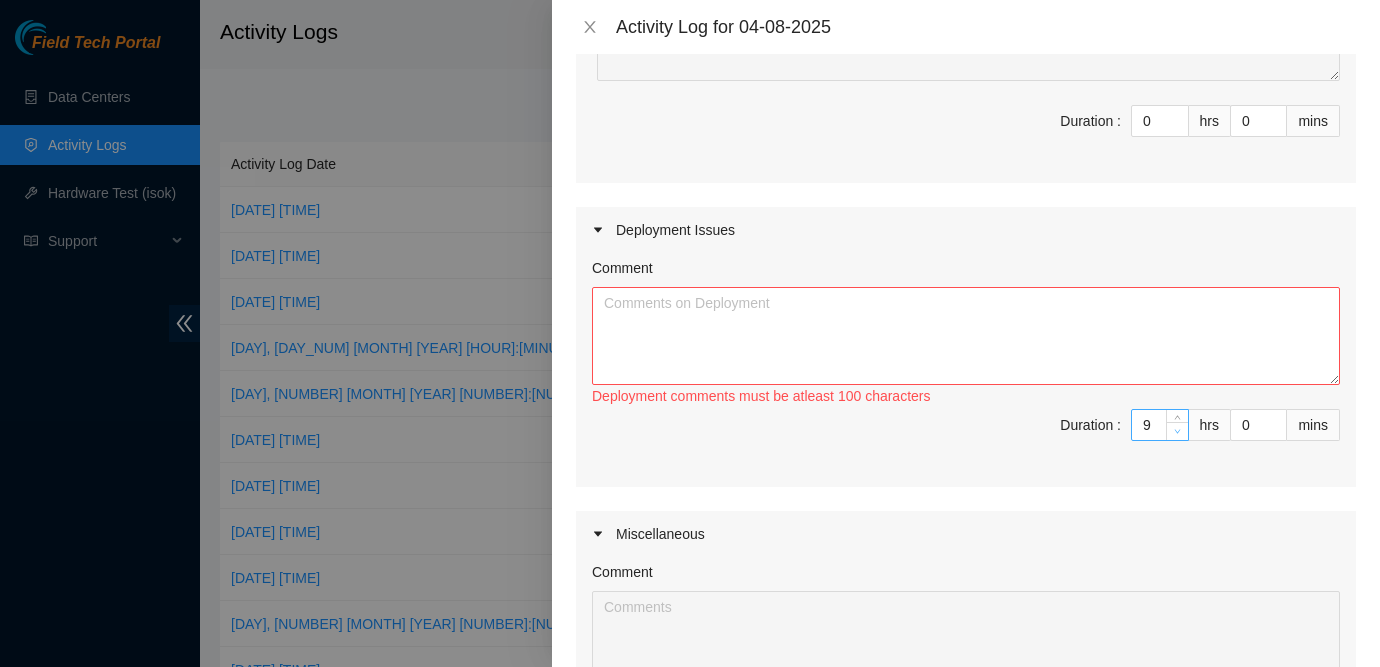 type on "8" 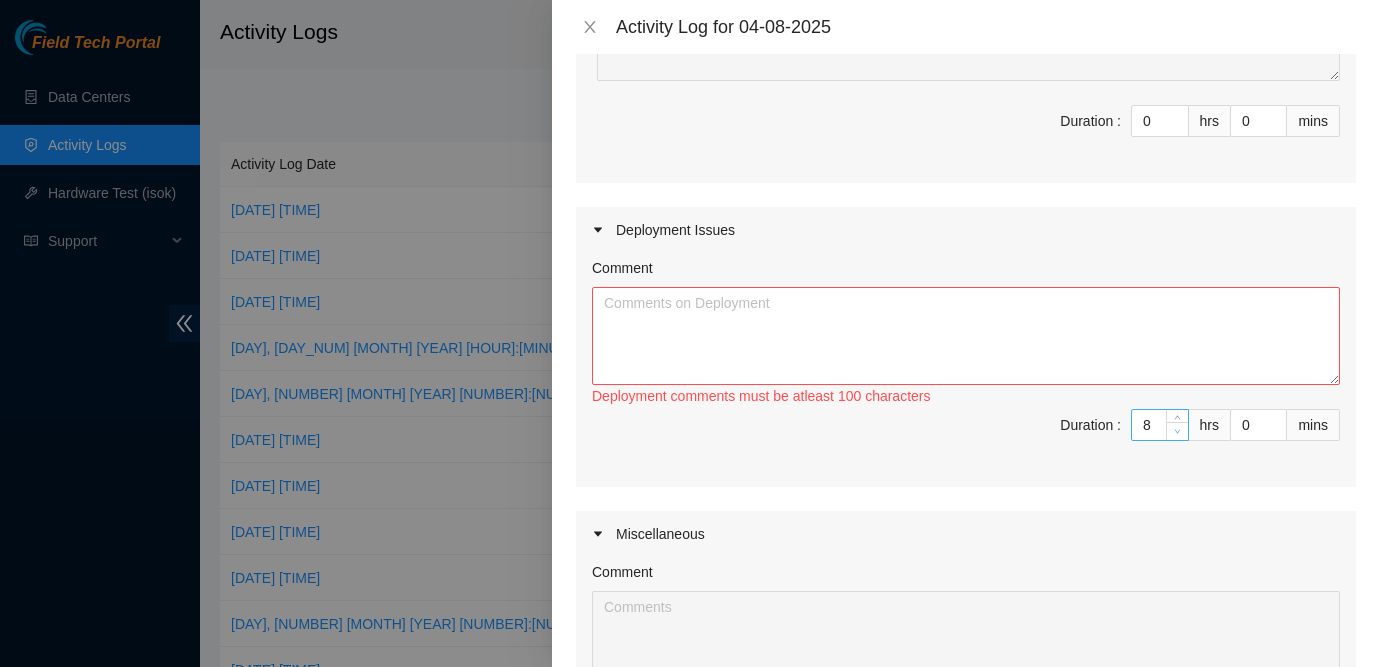 click at bounding box center (1178, 432) 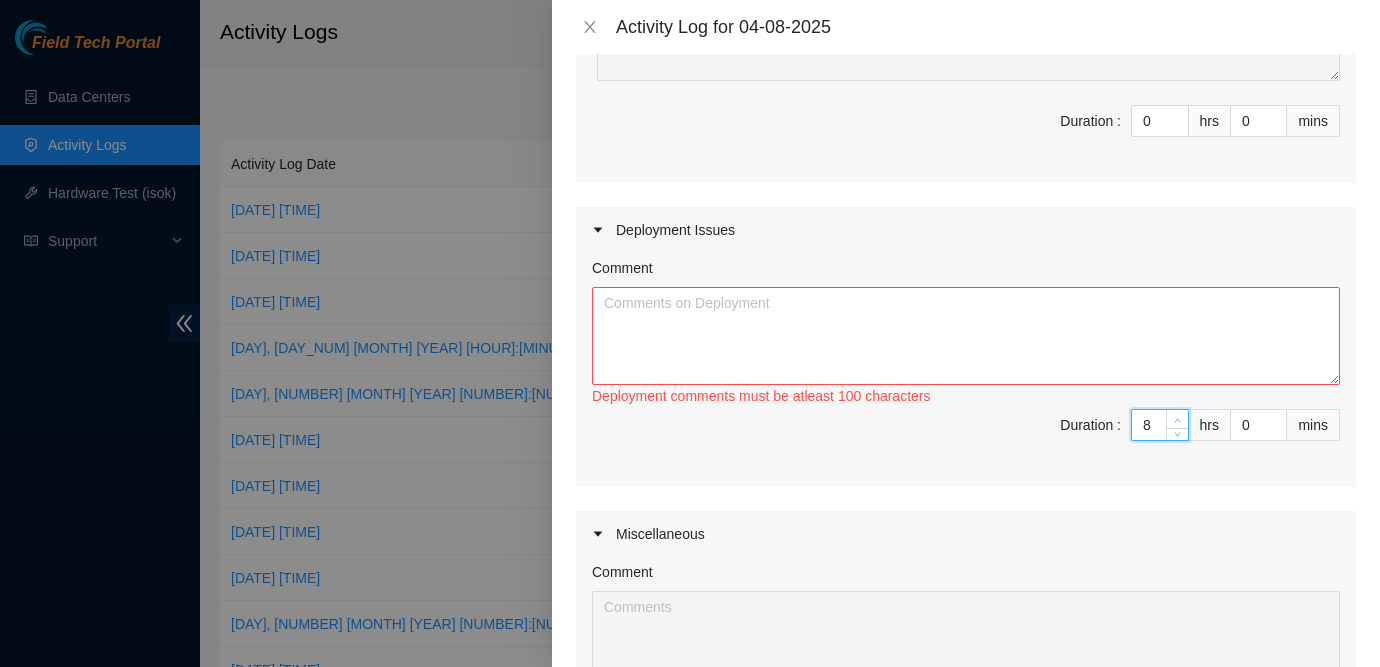 type on "9" 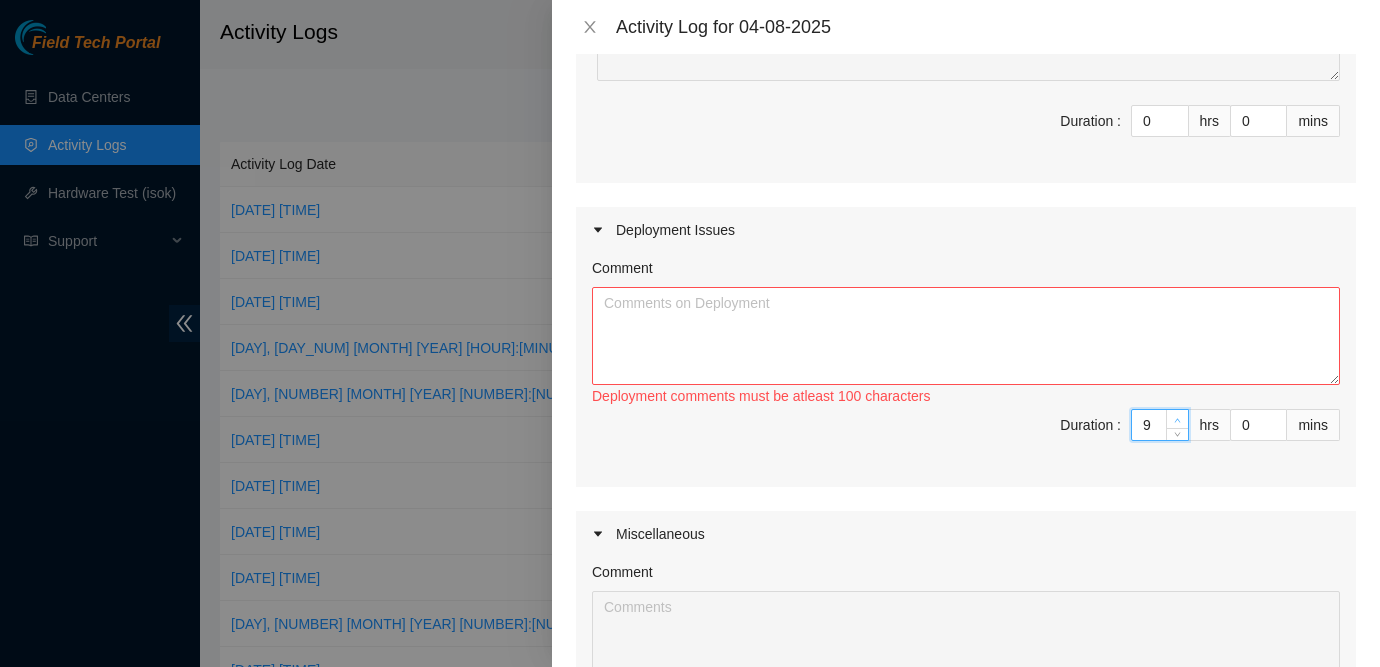 click at bounding box center (1178, 420) 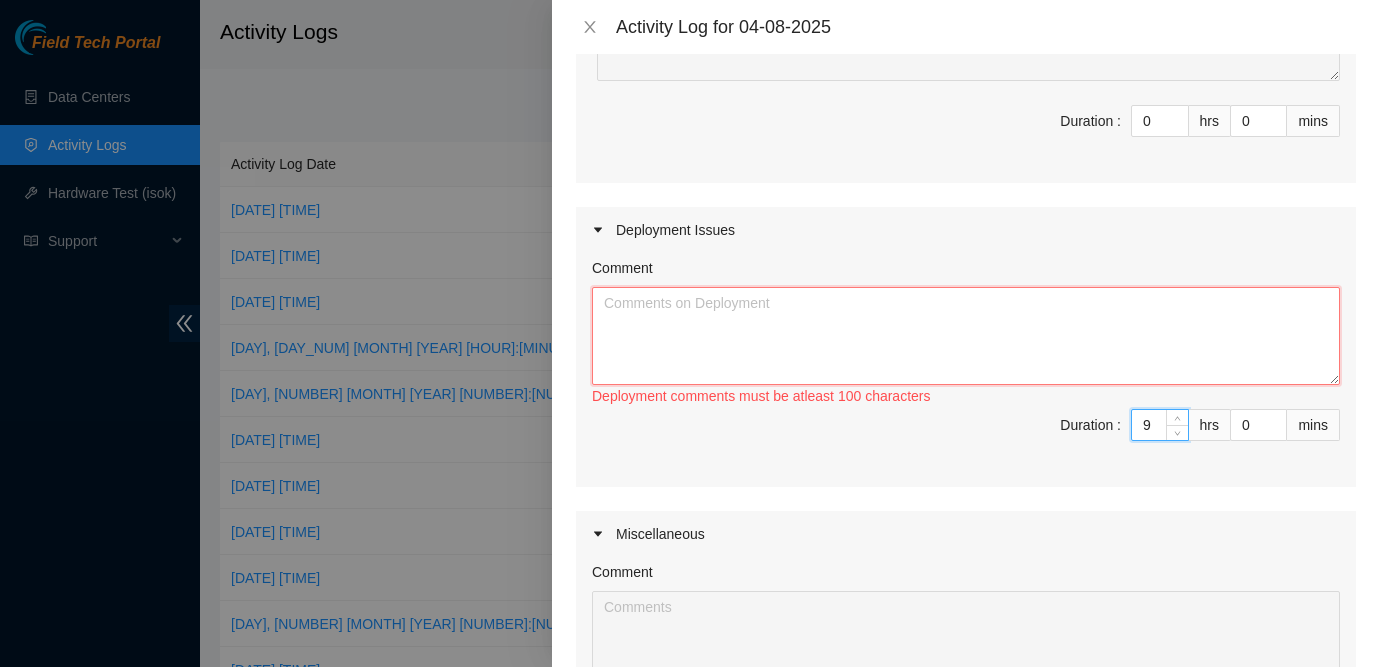 click on "Comment" at bounding box center [966, 336] 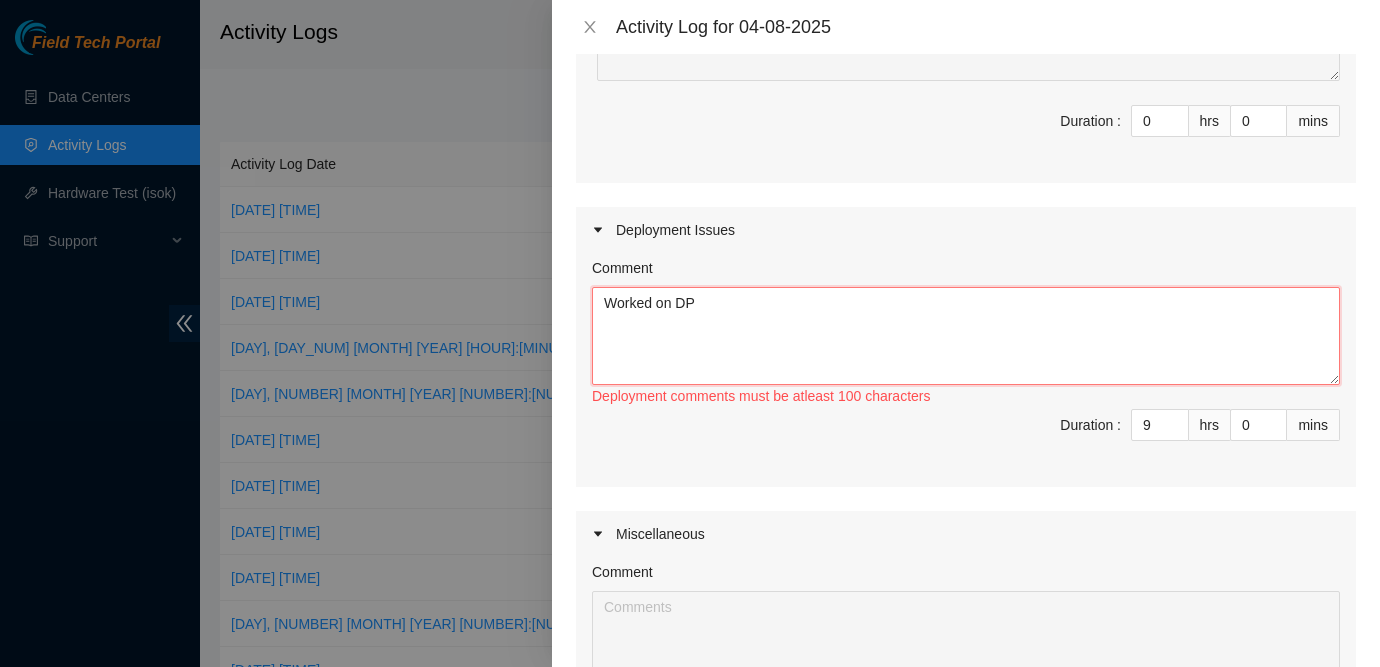type on "Worked on DP" 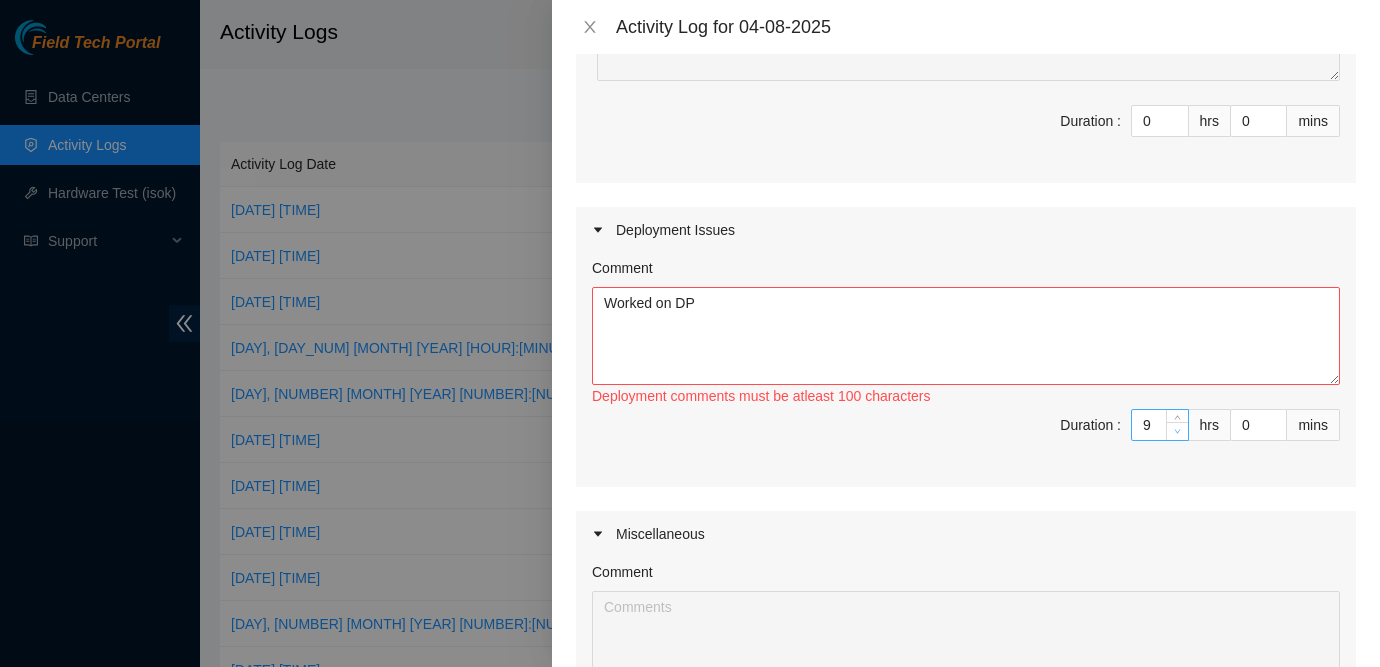 type on "8" 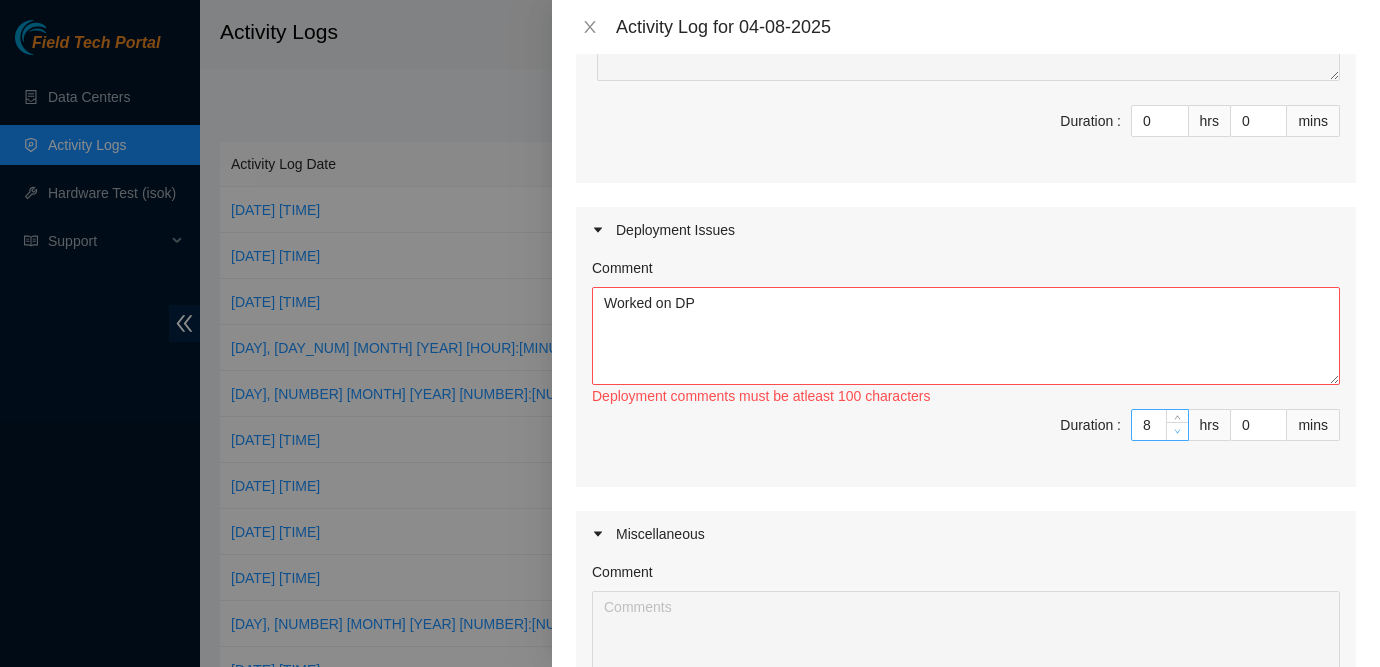 click at bounding box center [1177, 431] 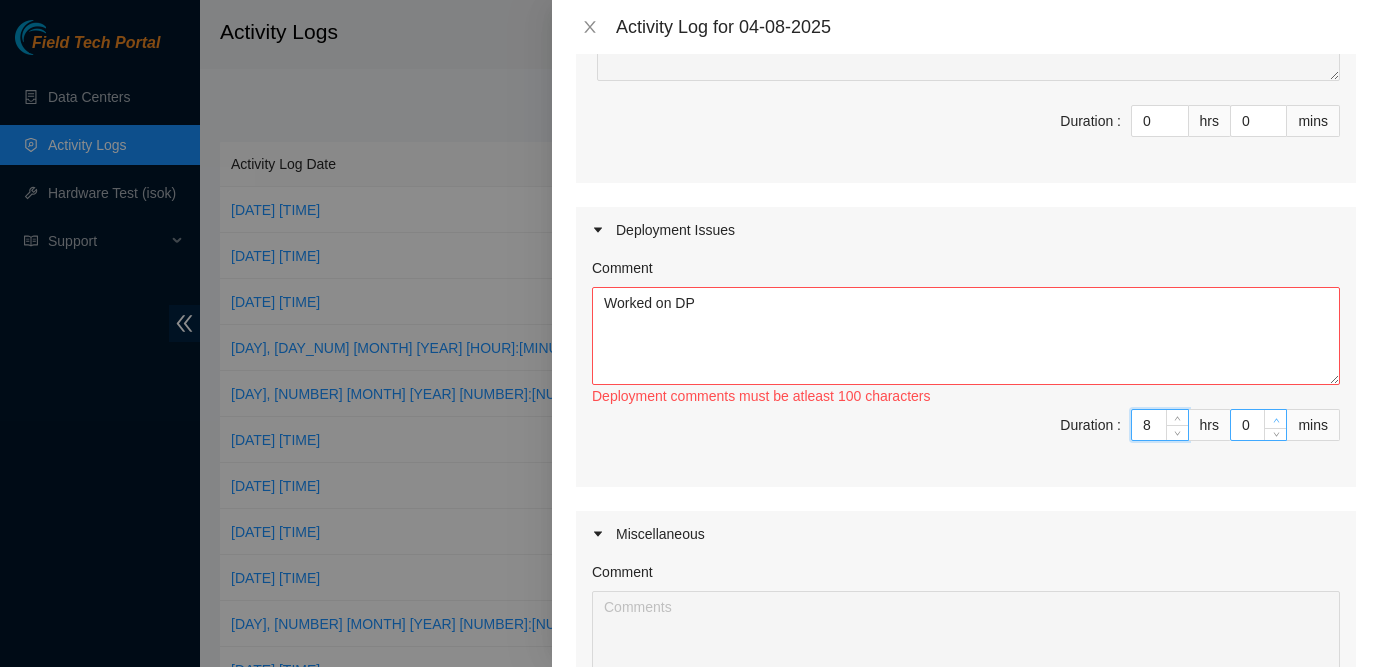 type on "1" 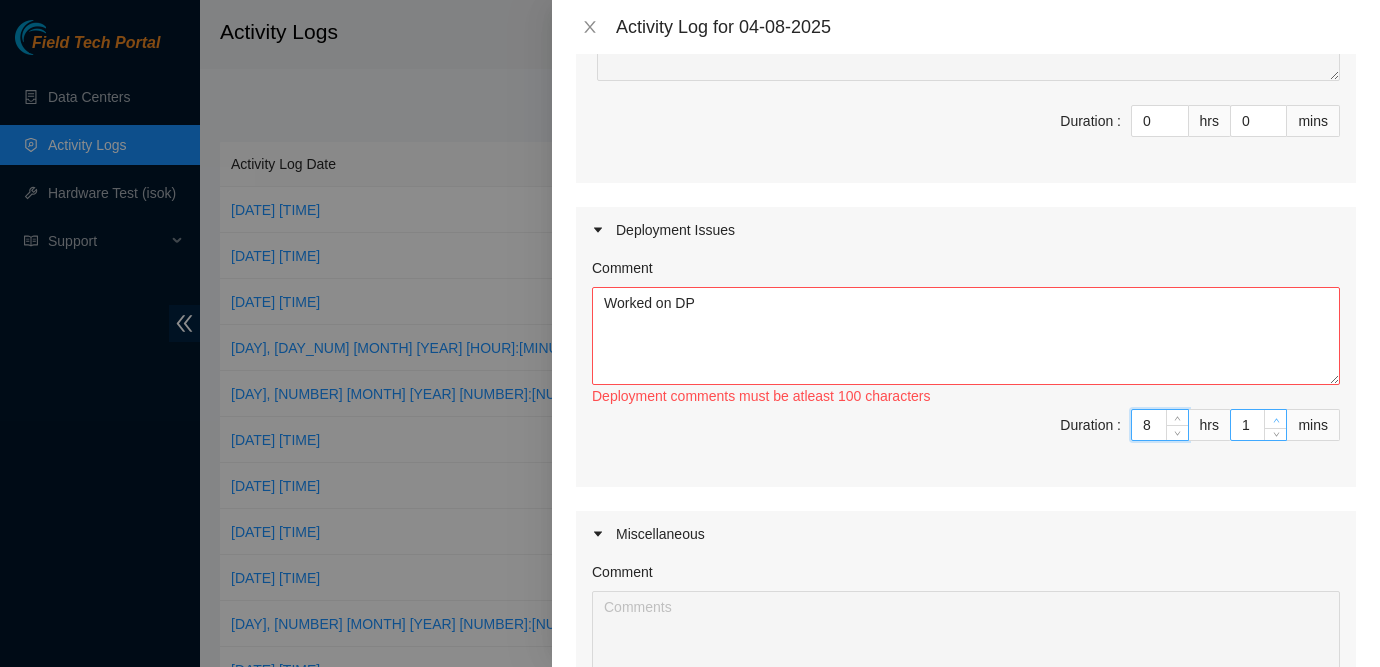 click 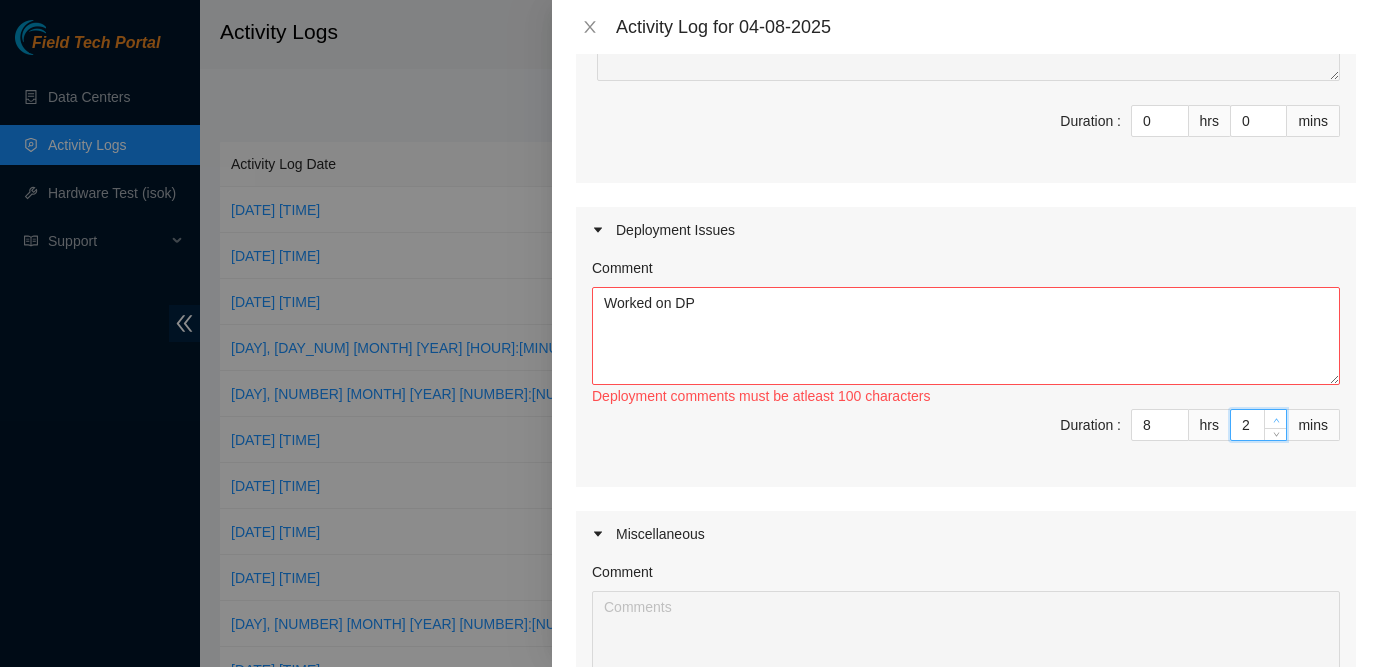 click 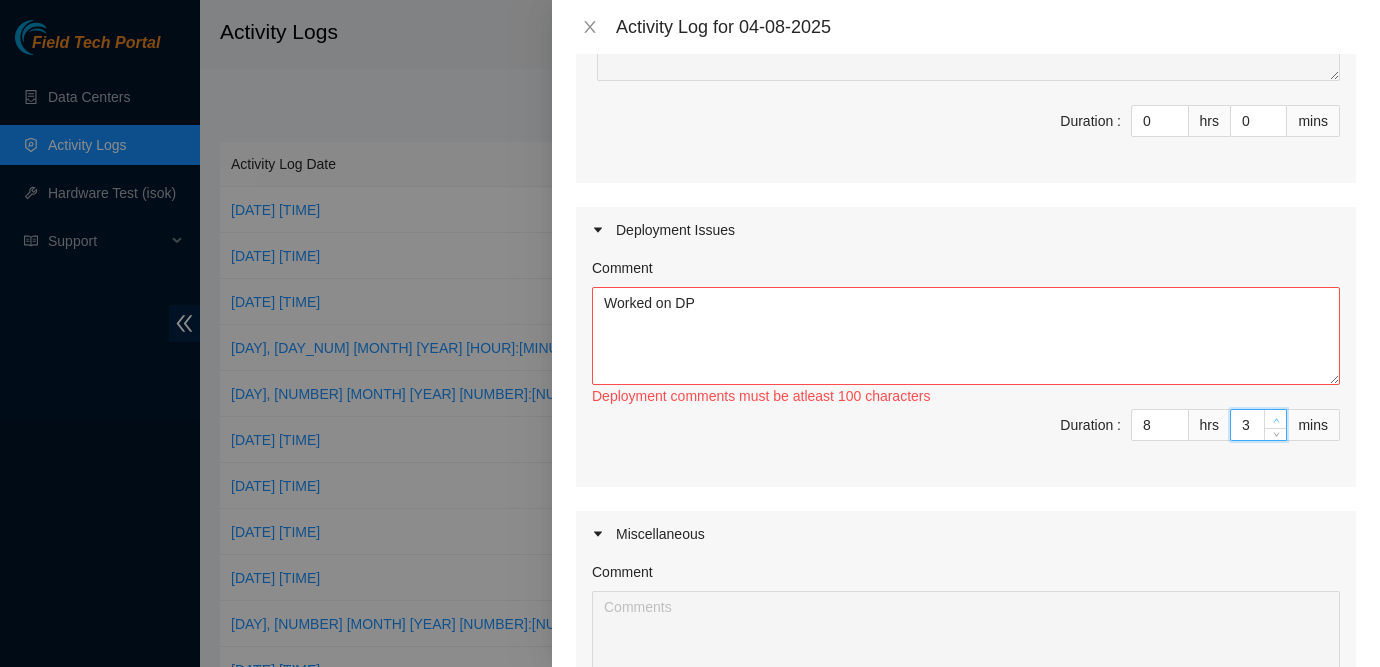 click 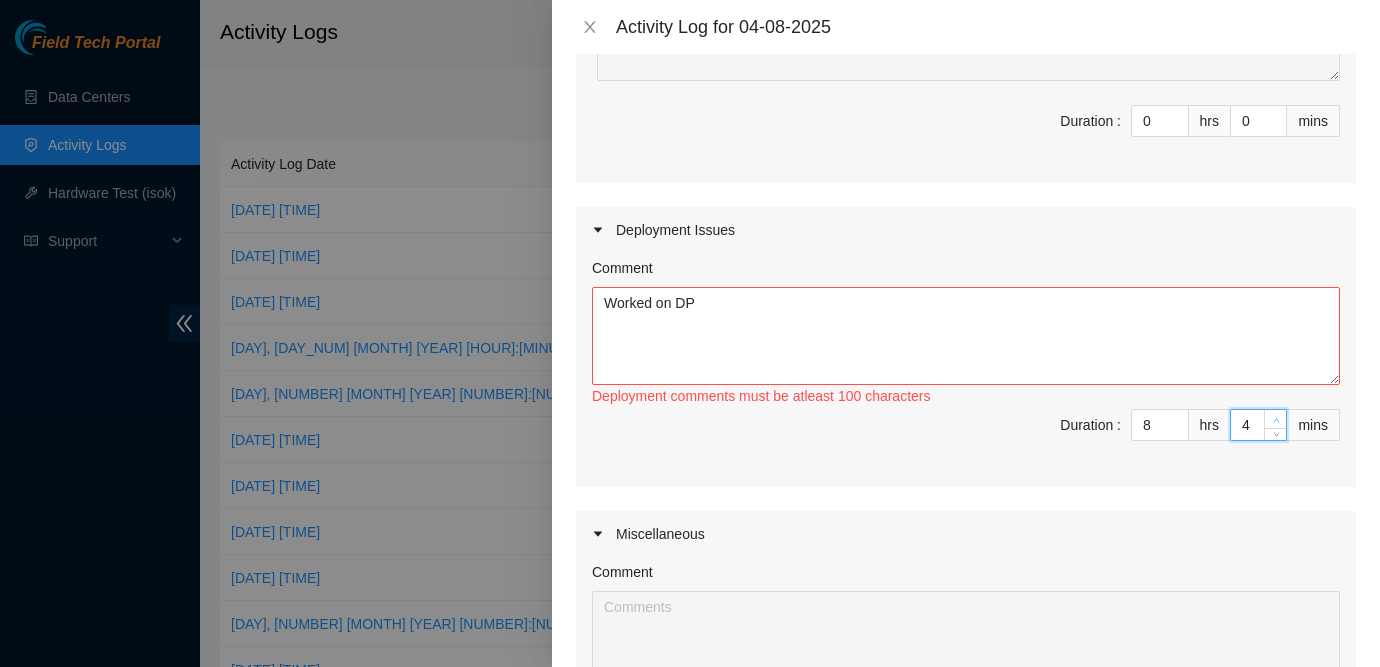 click 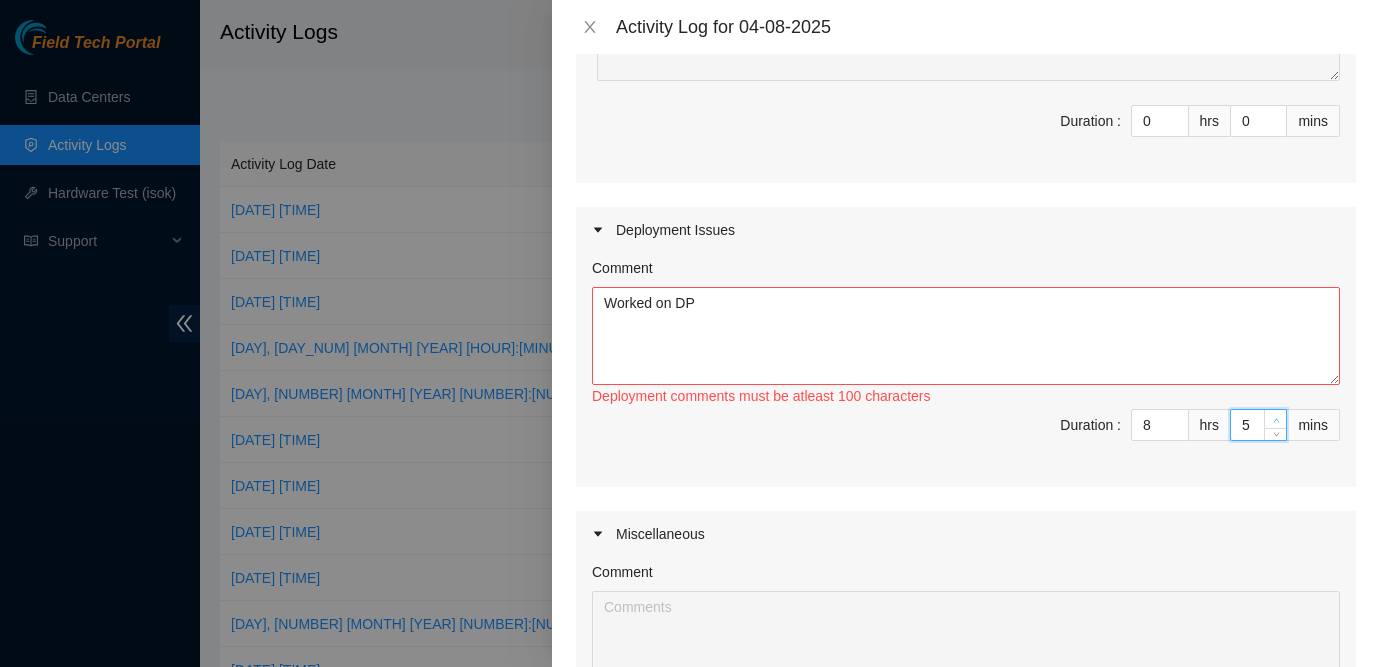 click at bounding box center (1276, 420) 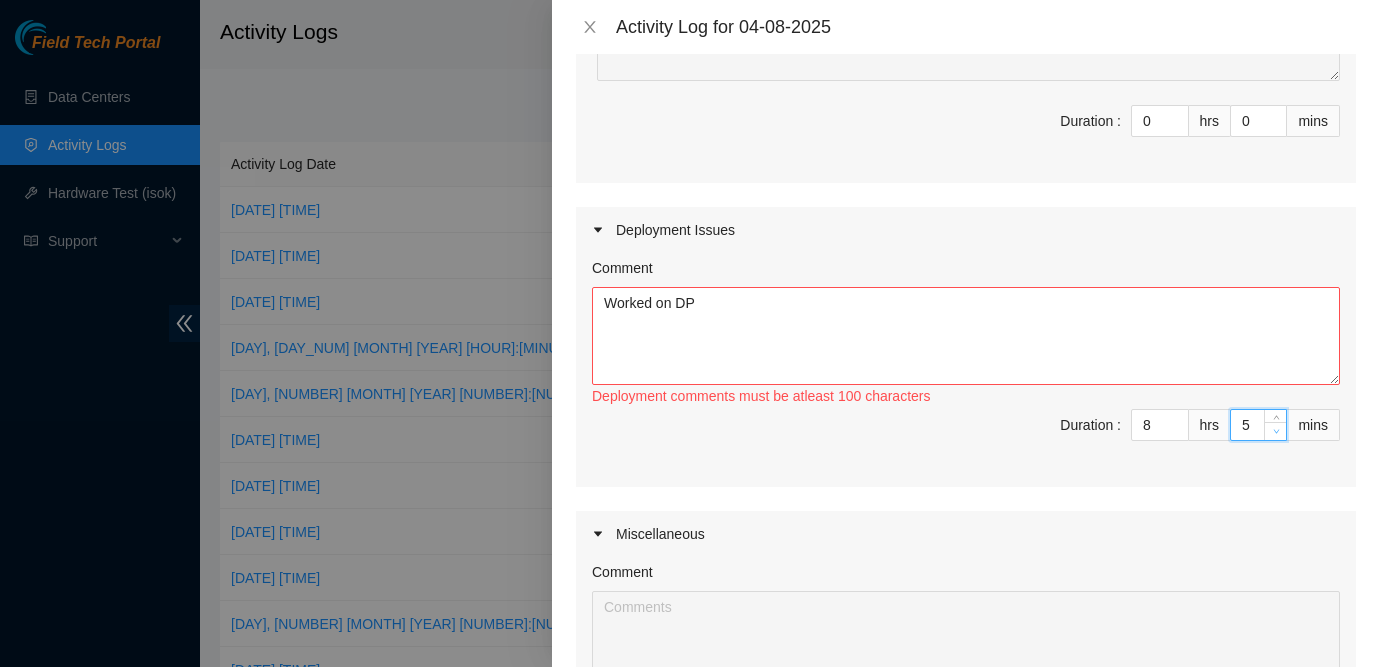 type on "4" 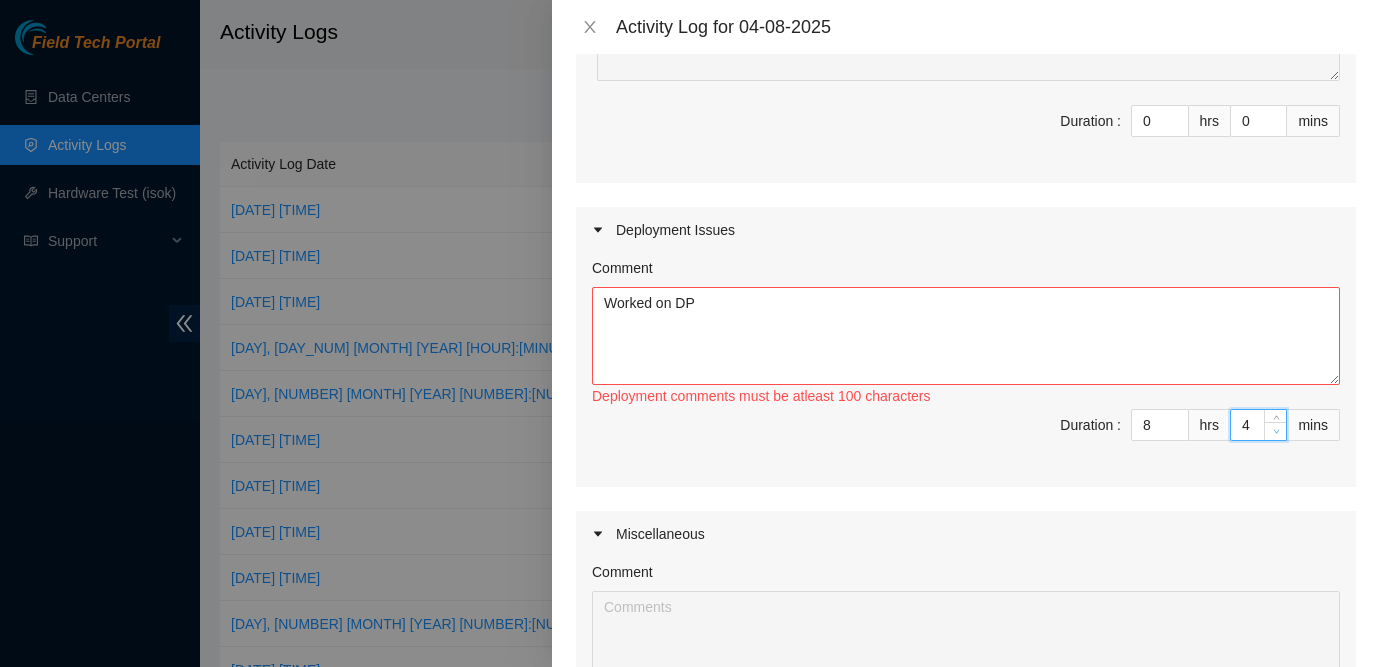 click at bounding box center [1276, 432] 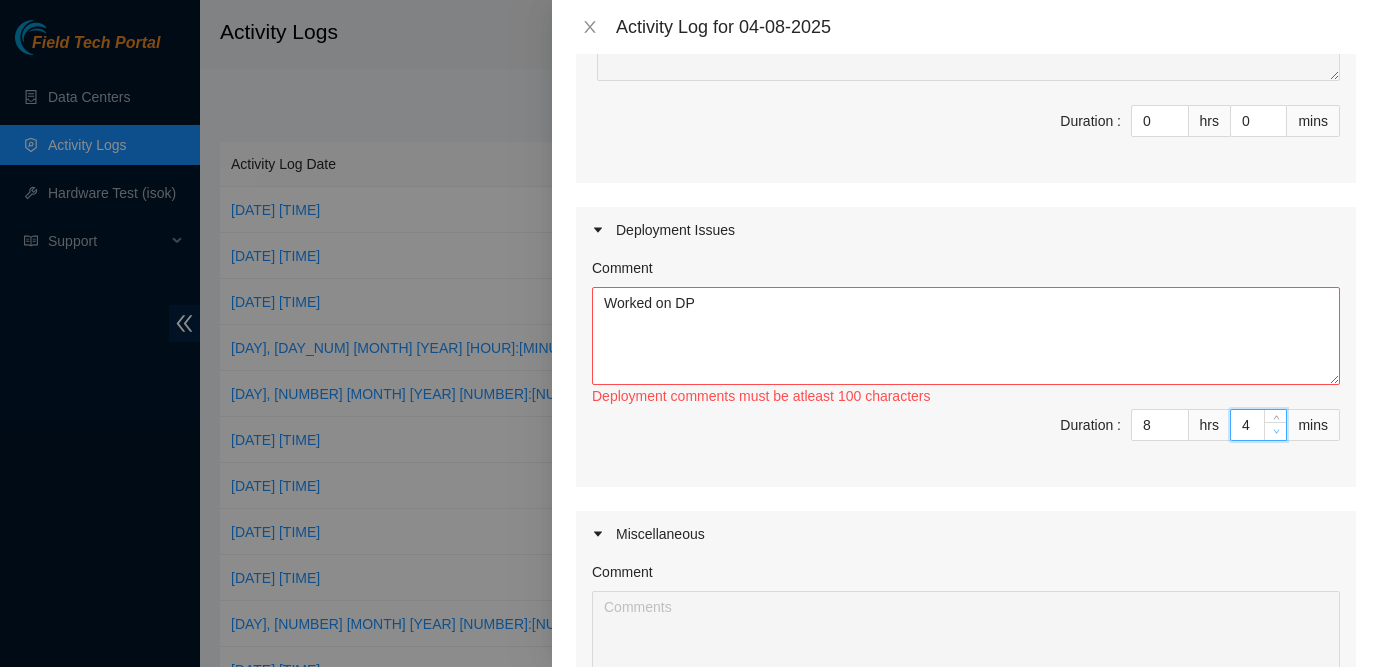 type on "3" 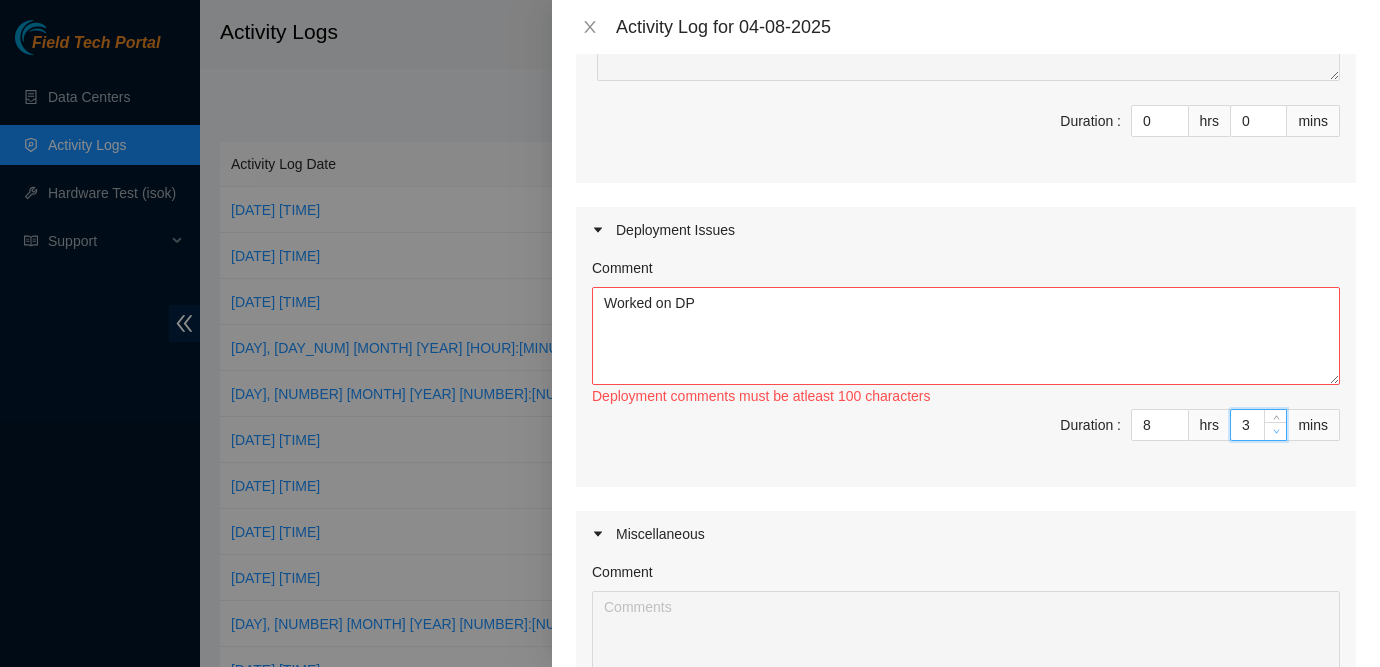 click at bounding box center (1276, 432) 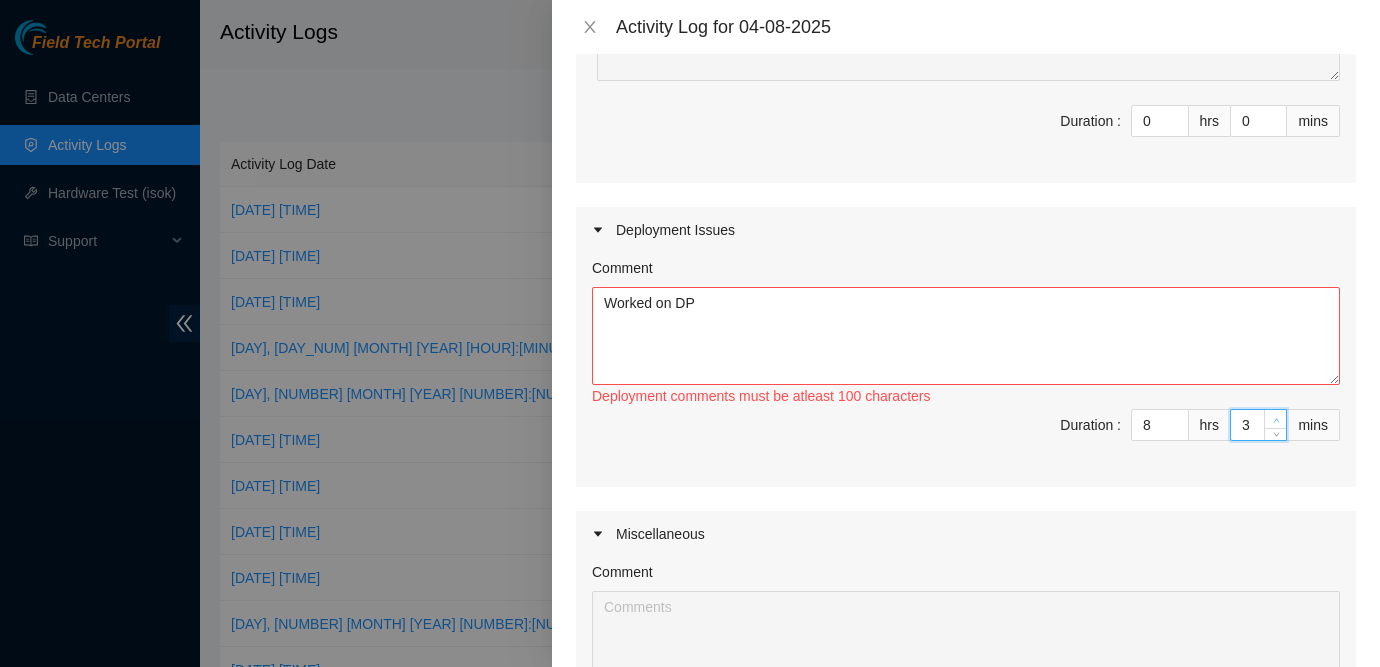 type on "4" 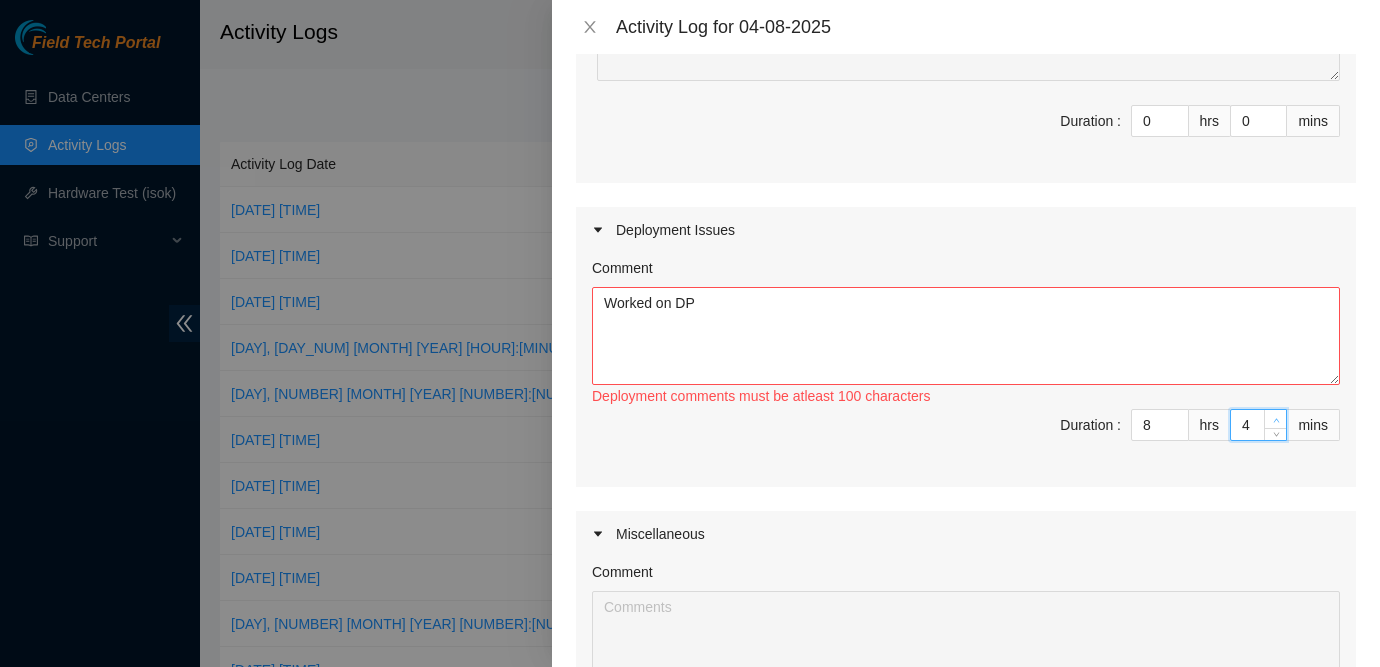 click at bounding box center [1275, 419] 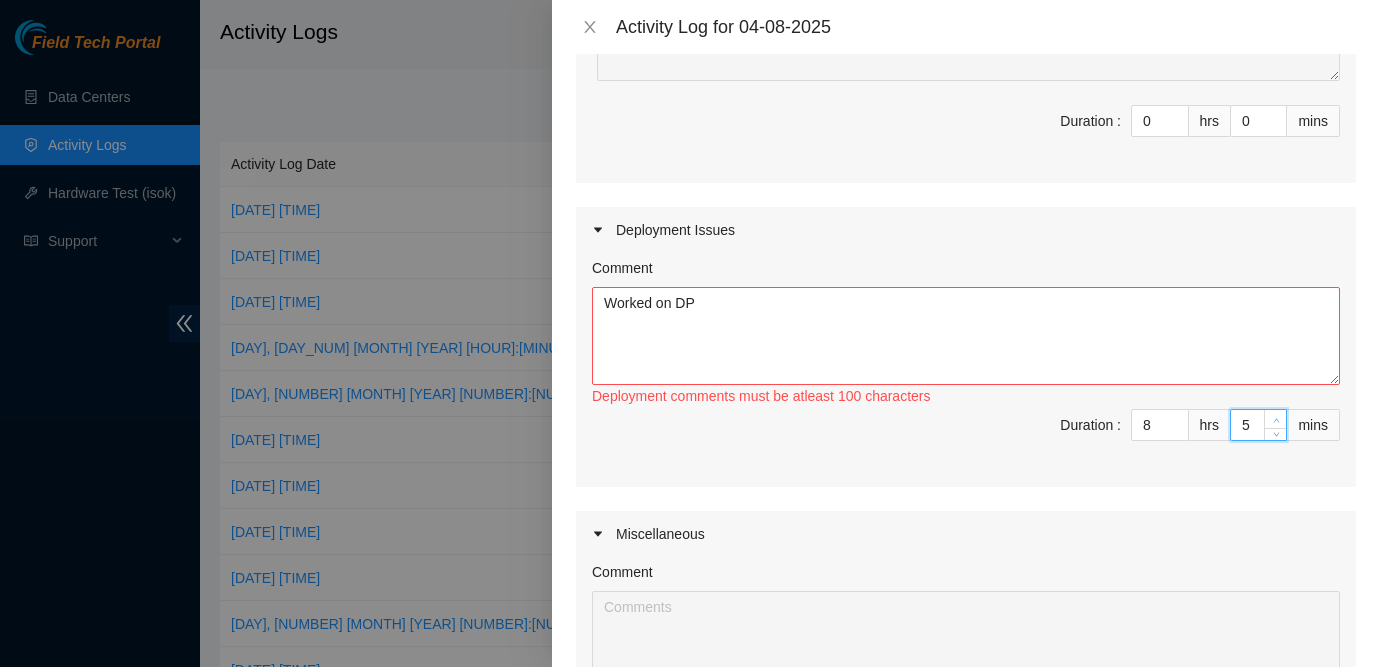 click at bounding box center (1275, 419) 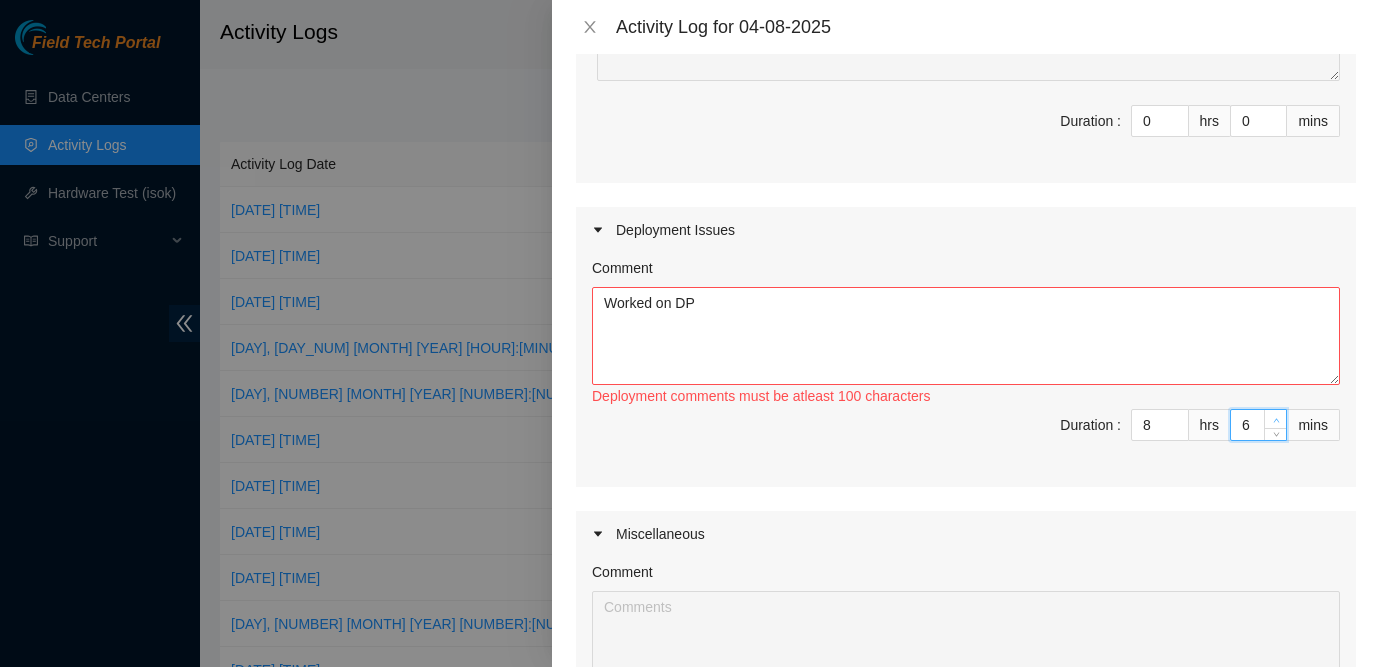 click at bounding box center [1275, 419] 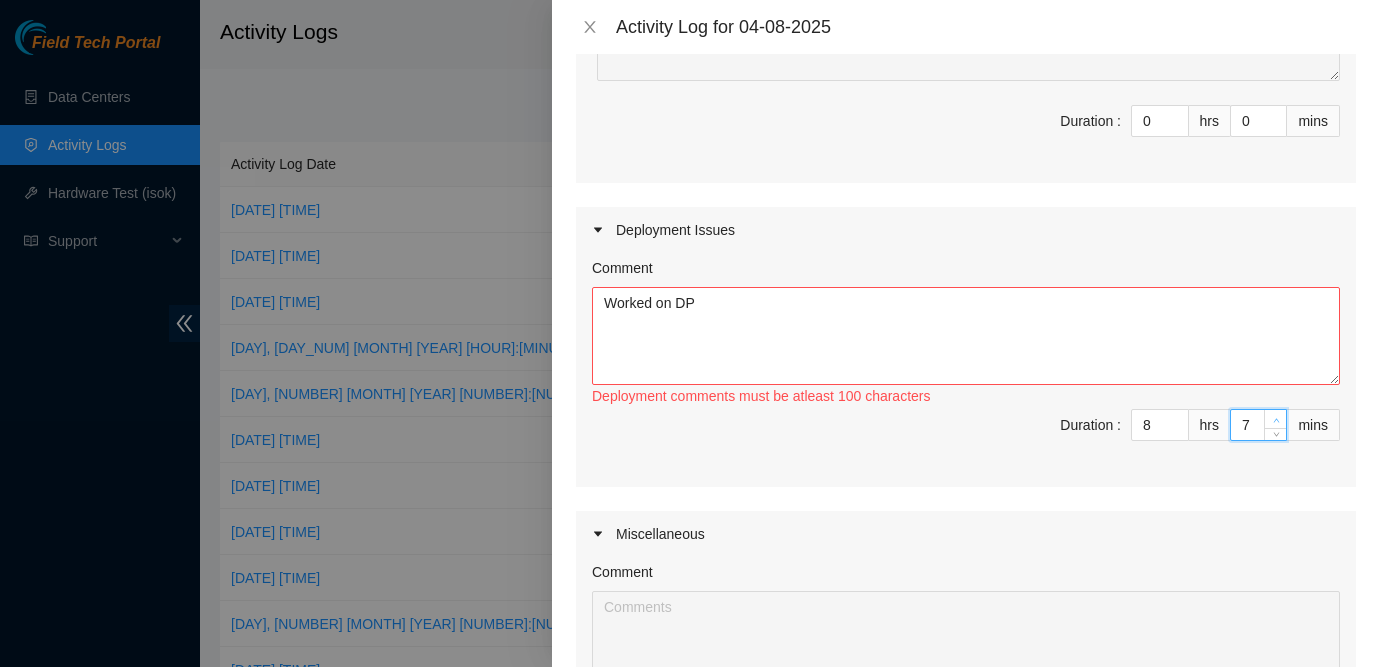 click at bounding box center (1275, 419) 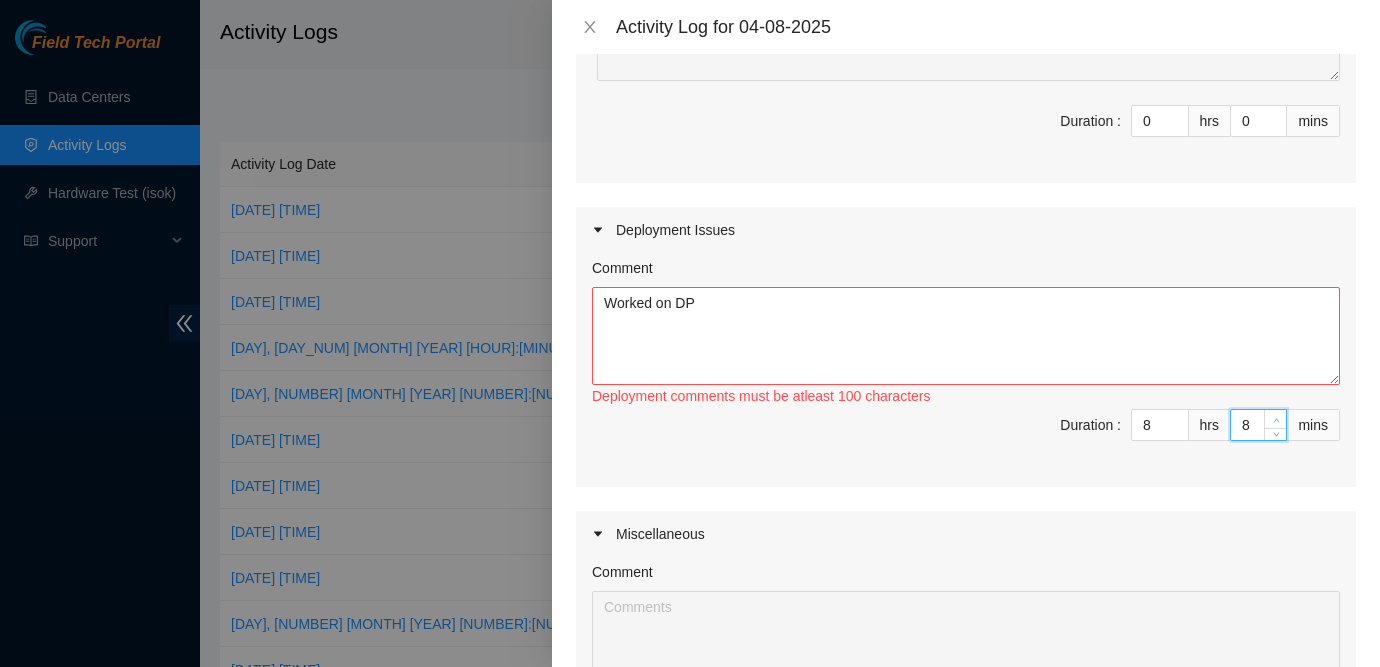click at bounding box center (1275, 419) 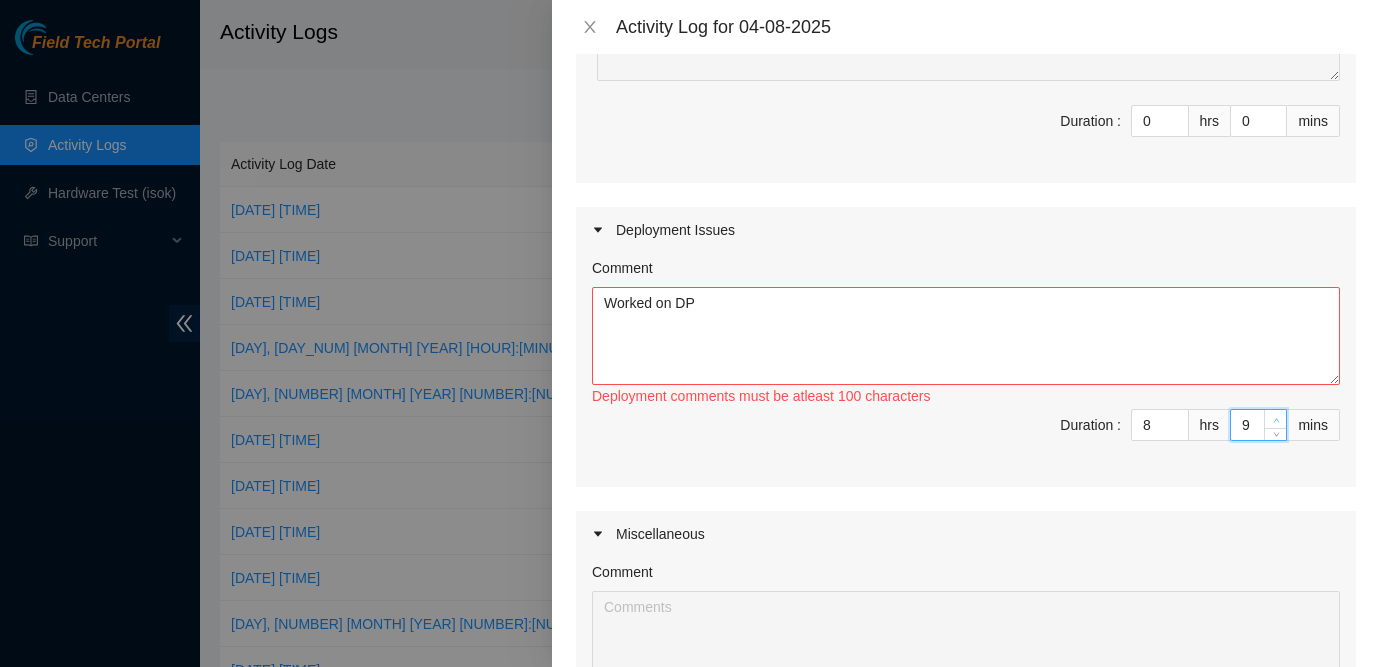 click at bounding box center (1275, 419) 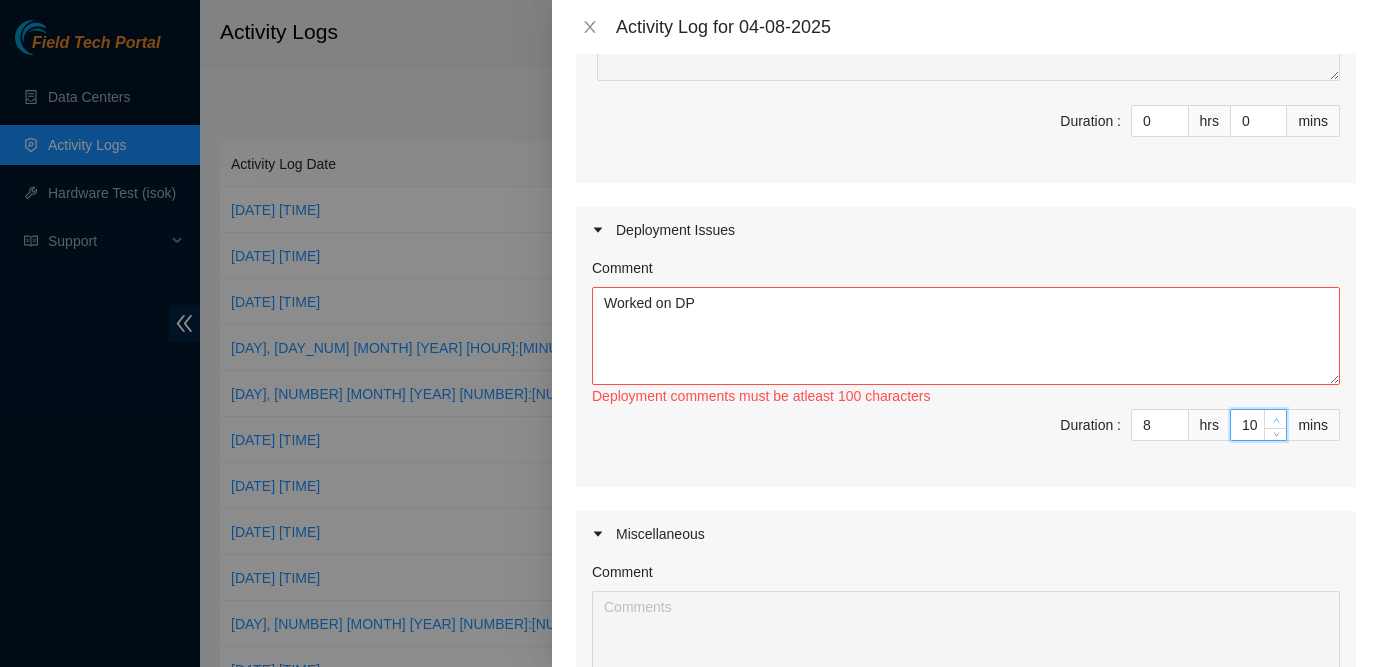 click at bounding box center (1275, 419) 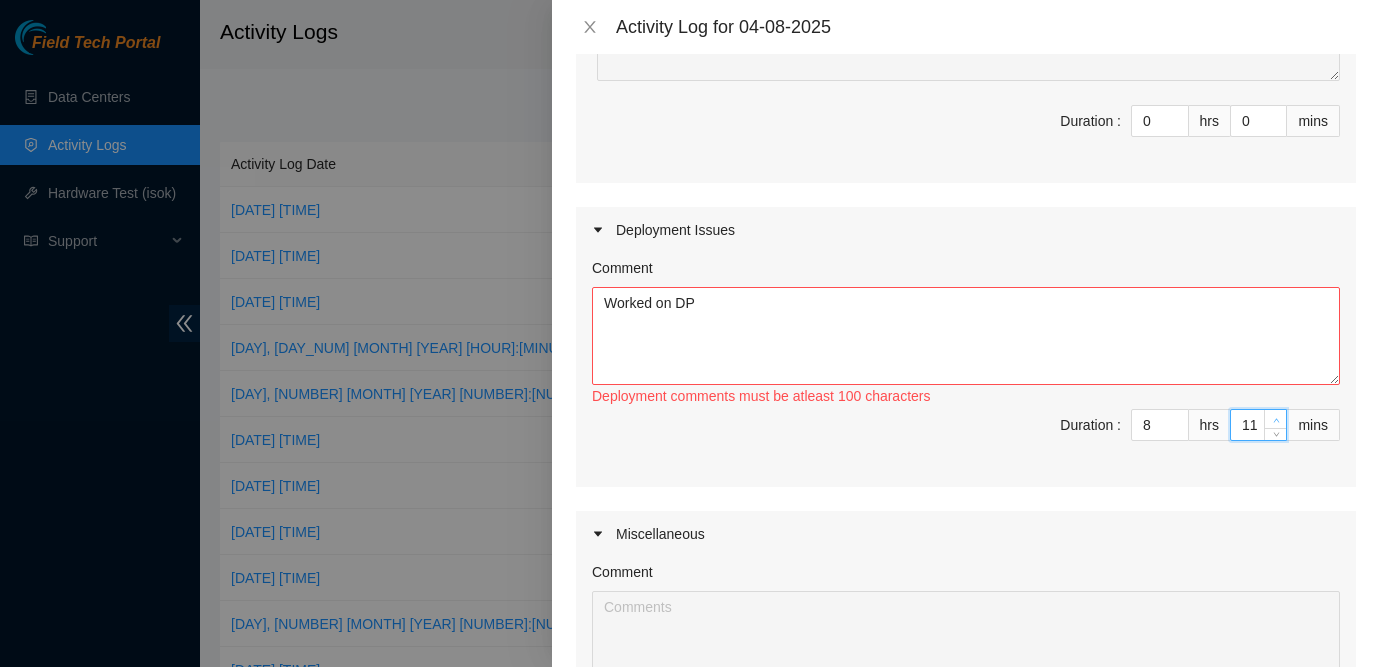 click at bounding box center [1275, 419] 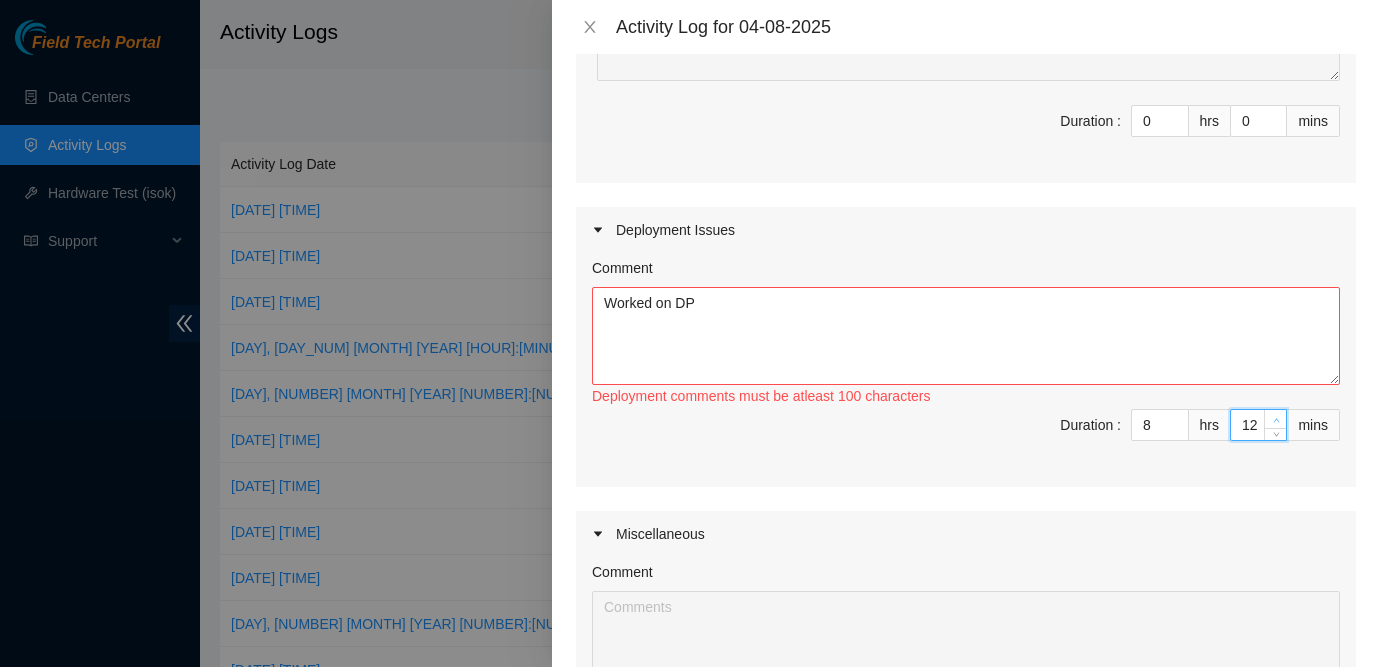 click at bounding box center (1275, 419) 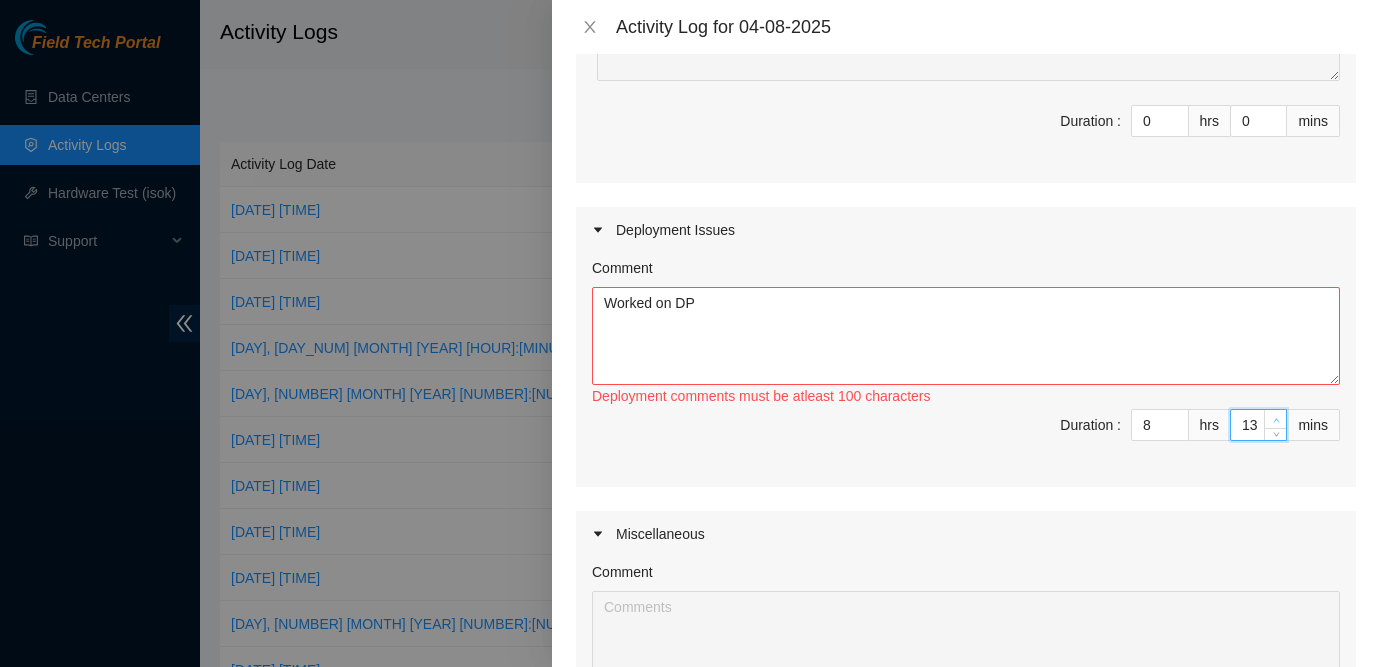 click at bounding box center (1275, 419) 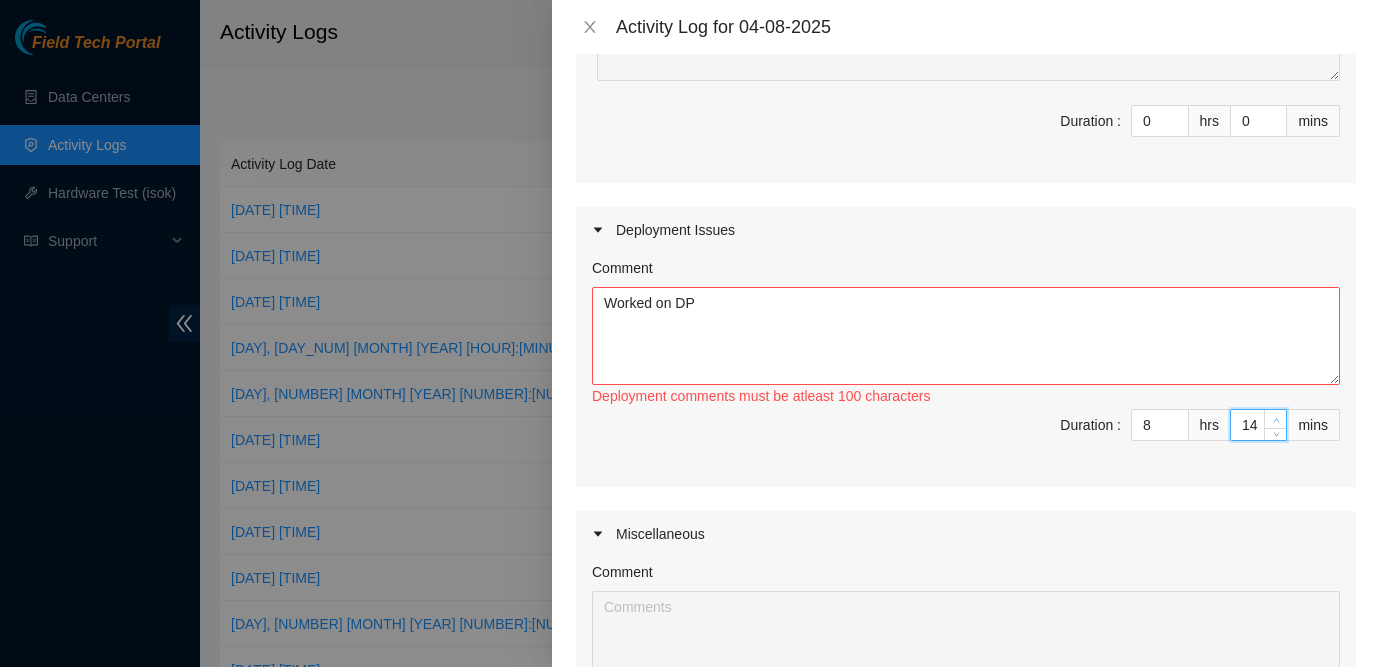 click at bounding box center (1275, 419) 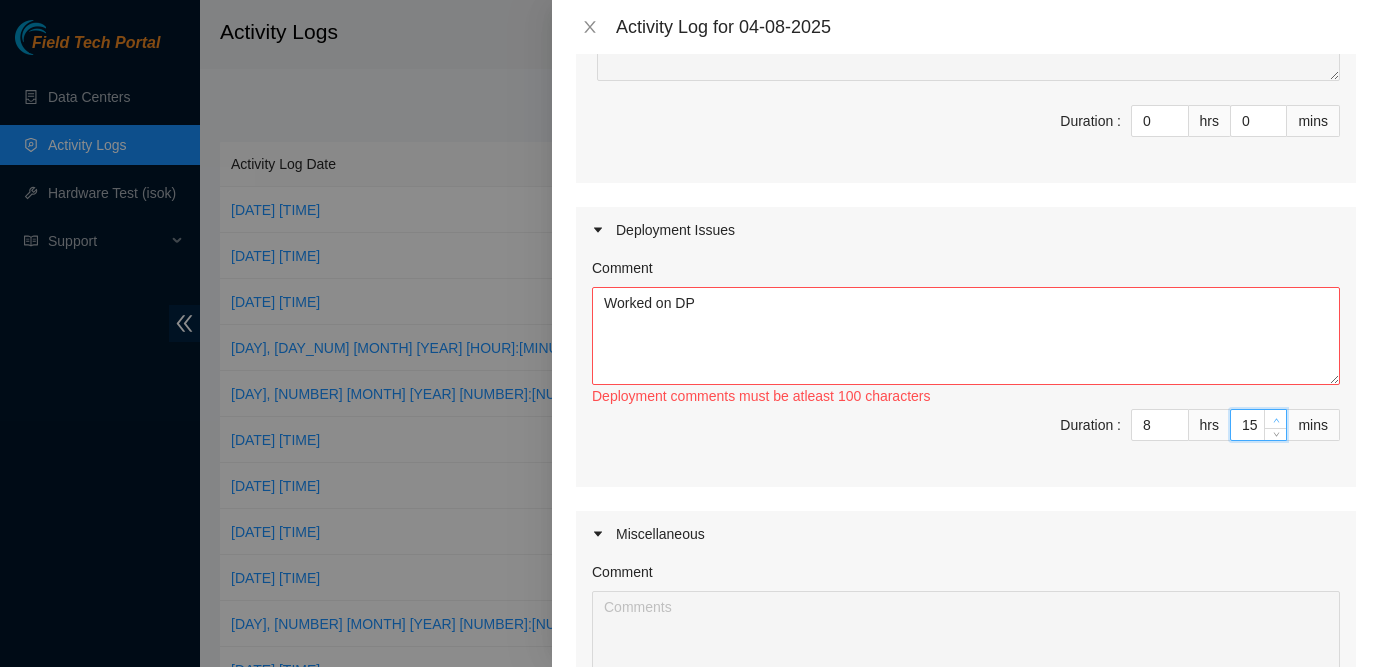 click at bounding box center (1275, 419) 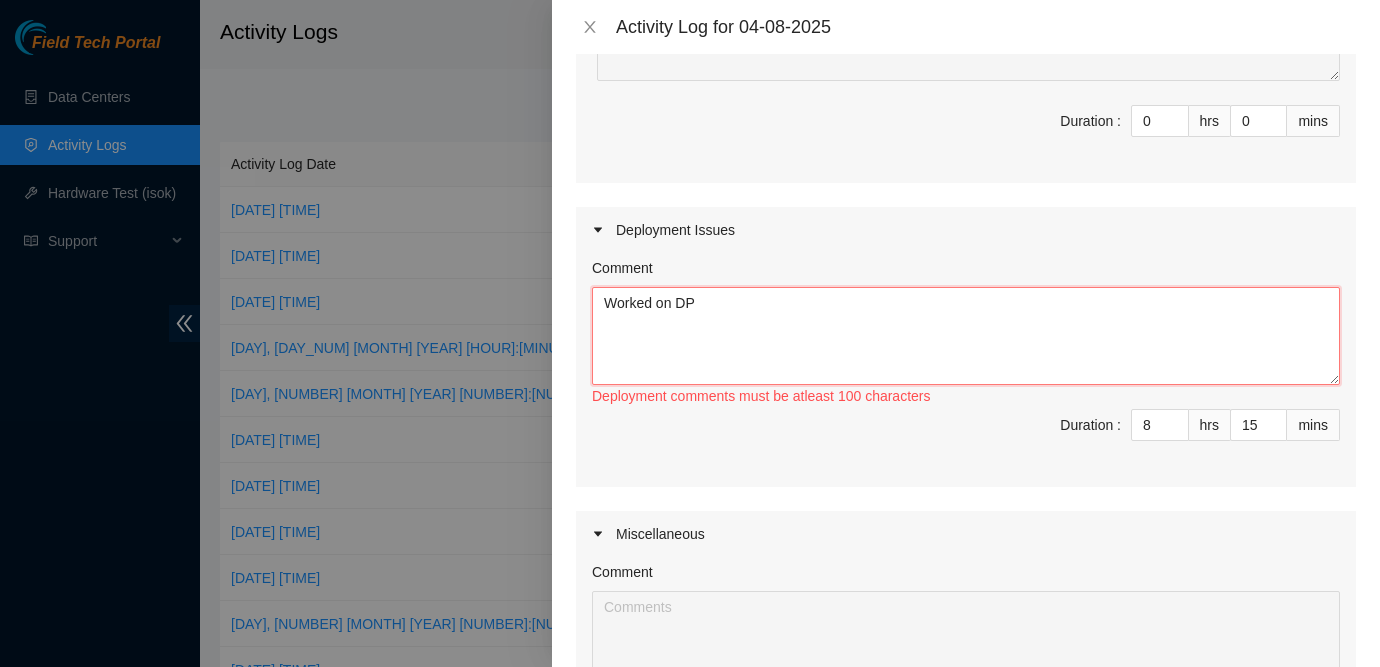 click on "Worked on DP" at bounding box center [966, 336] 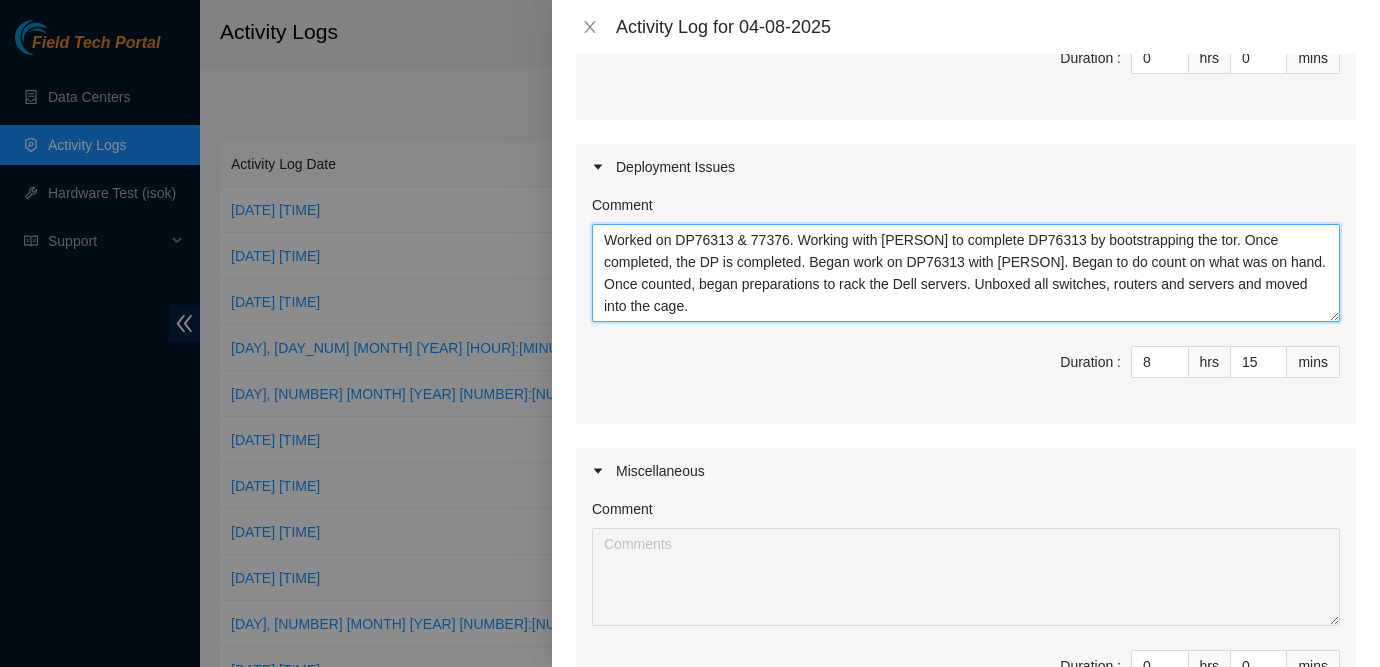 scroll, scrollTop: 676, scrollLeft: 0, axis: vertical 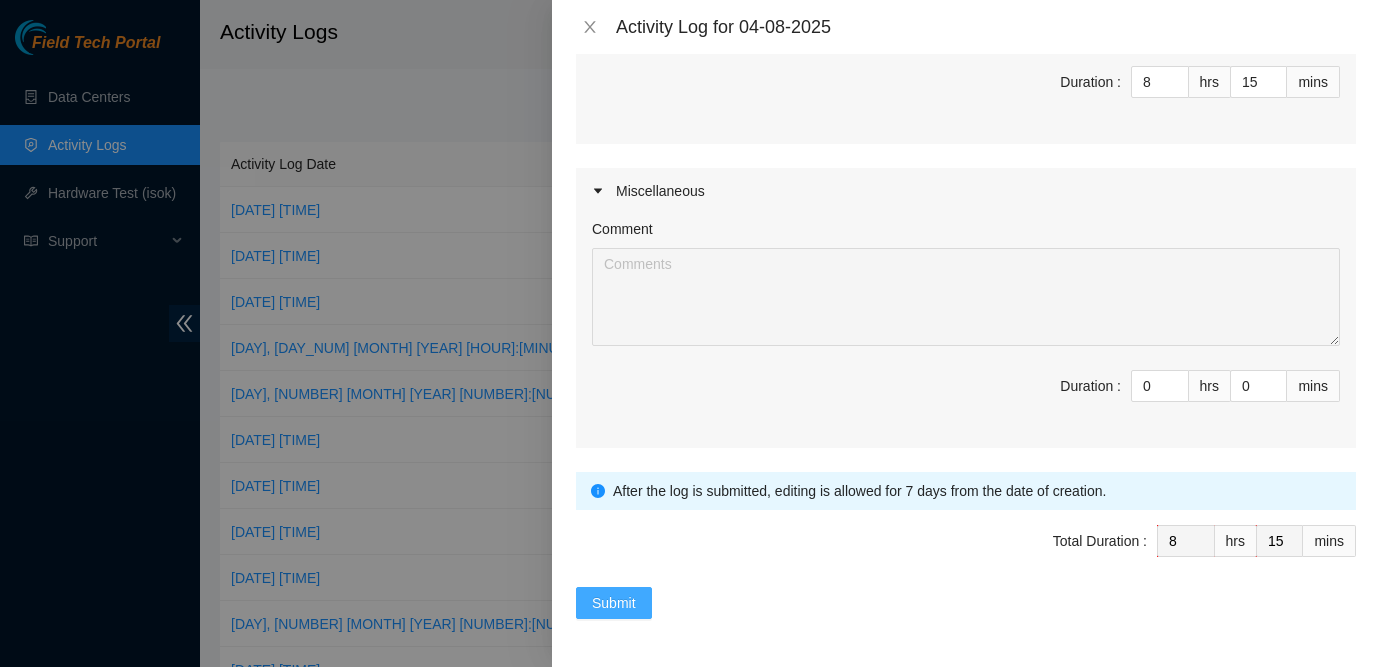 type on "Worked on DP76313 & 77376. Working with [PERSON] to complete DP76313 by bootstrapping the tor. Once completed, the DP is completed. Began work on DP76313 with [PERSON]. Began to do count on what was on hand. Once counted, began preparations to rack the Dell servers. Unboxed all switches, routers and servers and moved into the cage." 